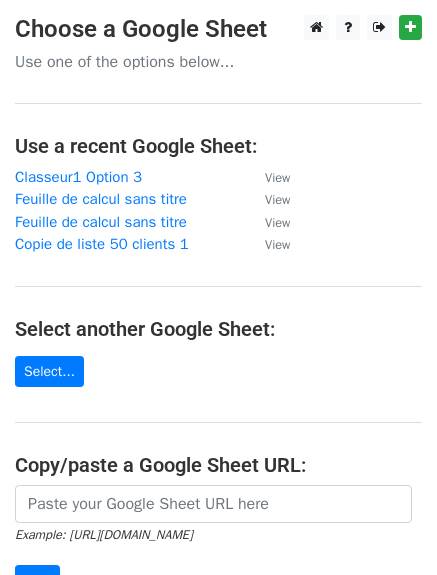 scroll, scrollTop: 0, scrollLeft: 0, axis: both 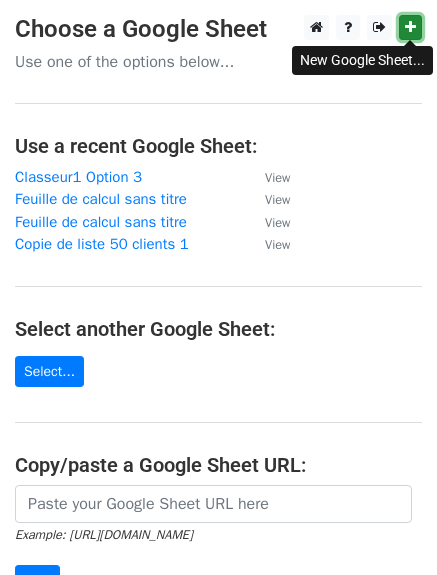 click at bounding box center (410, 27) 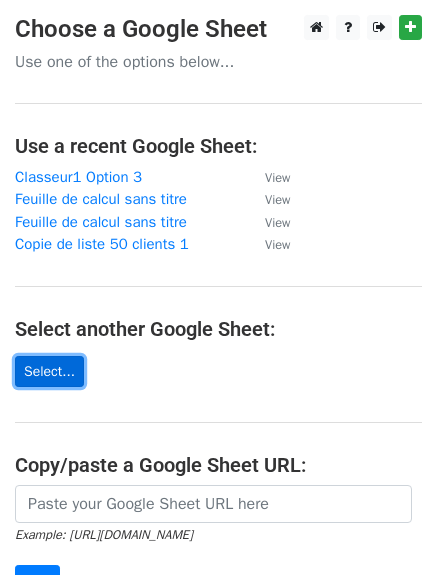 click on "Select..." at bounding box center [49, 371] 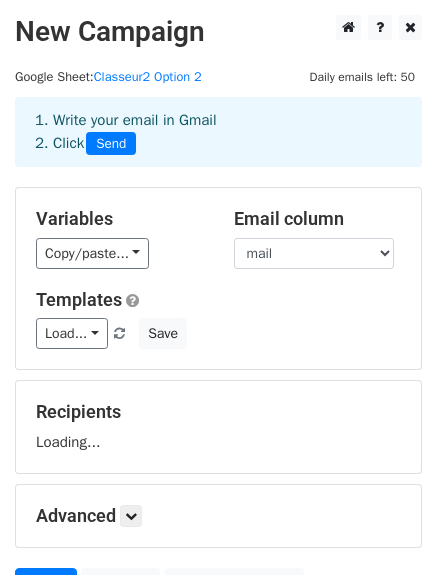 scroll, scrollTop: 0, scrollLeft: 0, axis: both 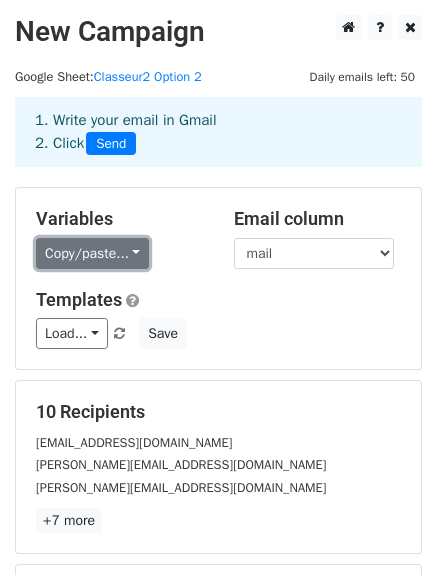 click on "Copy/paste..." at bounding box center (92, 253) 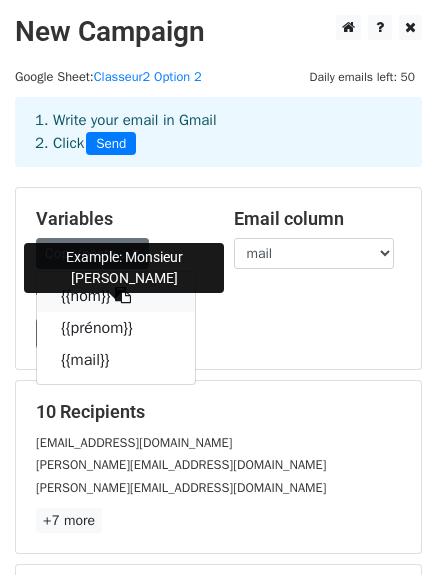 click on "{{nom}}" at bounding box center (116, 296) 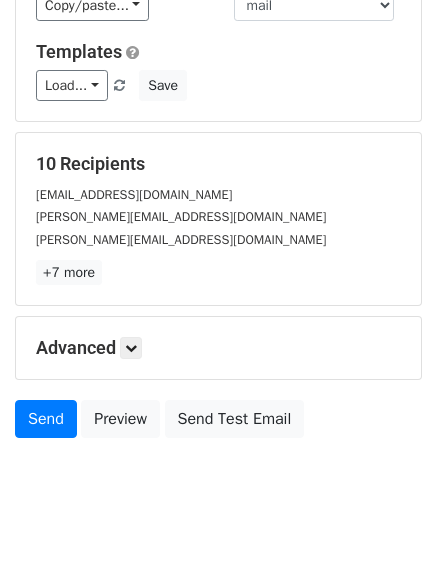 scroll, scrollTop: 277, scrollLeft: 0, axis: vertical 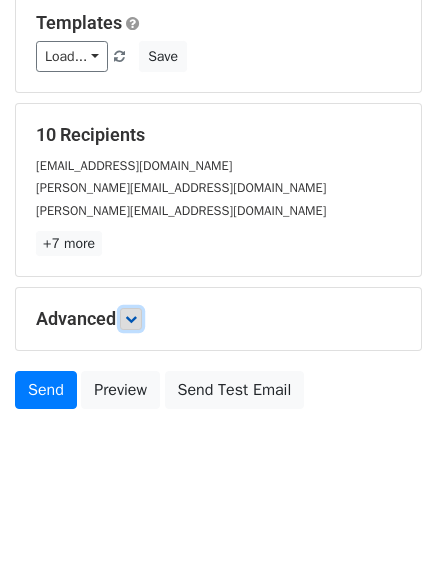 click at bounding box center (131, 319) 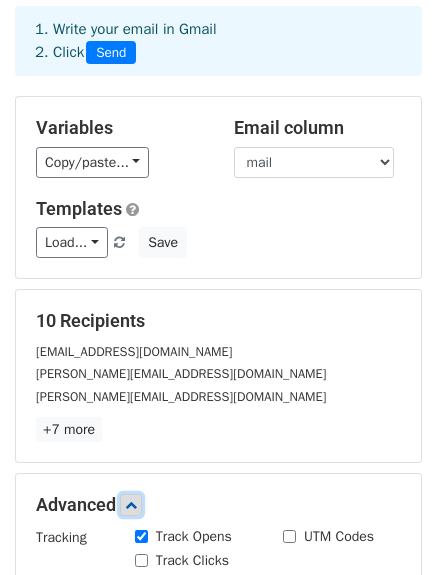 scroll, scrollTop: 81, scrollLeft: 0, axis: vertical 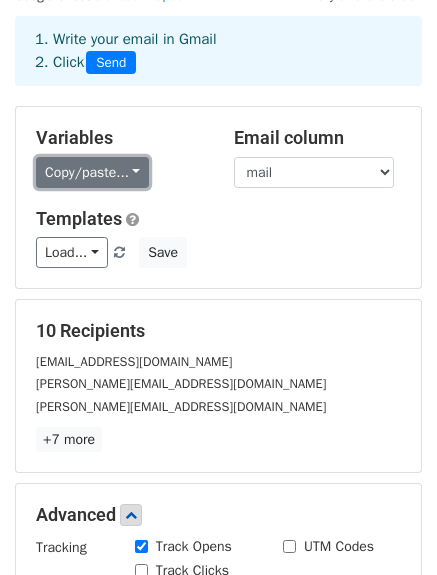 click on "Copy/paste..." at bounding box center [92, 172] 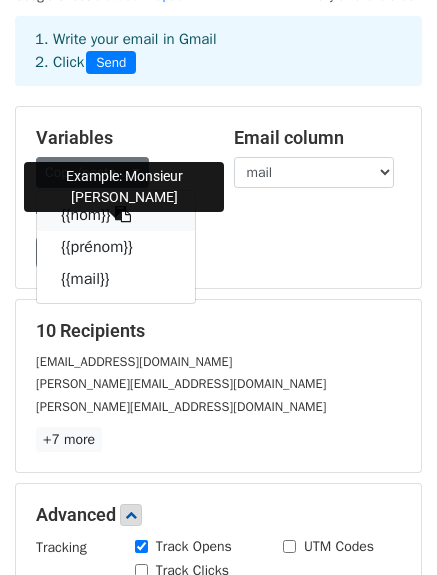click on "{{nom}}" at bounding box center [116, 215] 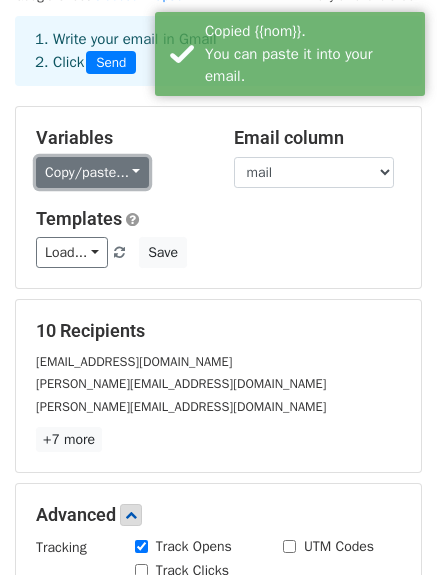 click on "Copy/paste..." at bounding box center [92, 172] 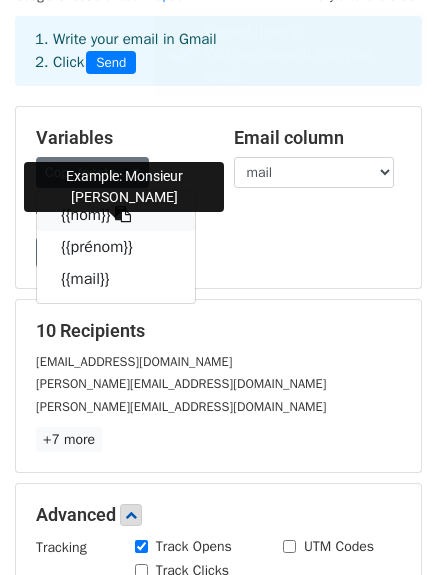 click on "{{nom}}" at bounding box center (116, 215) 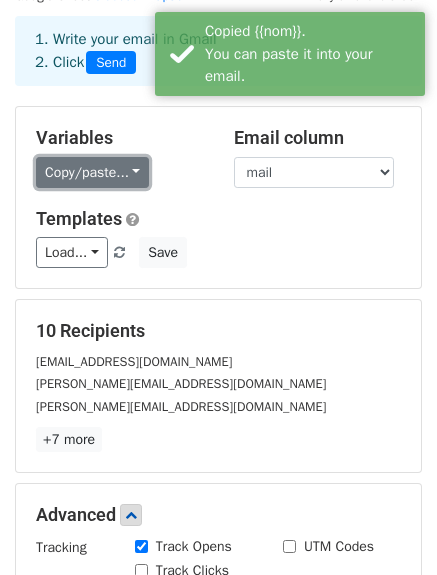 click on "Copy/paste..." at bounding box center (92, 172) 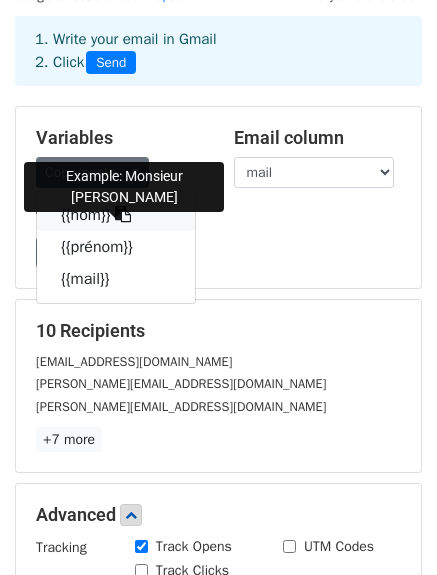 click at bounding box center [123, 214] 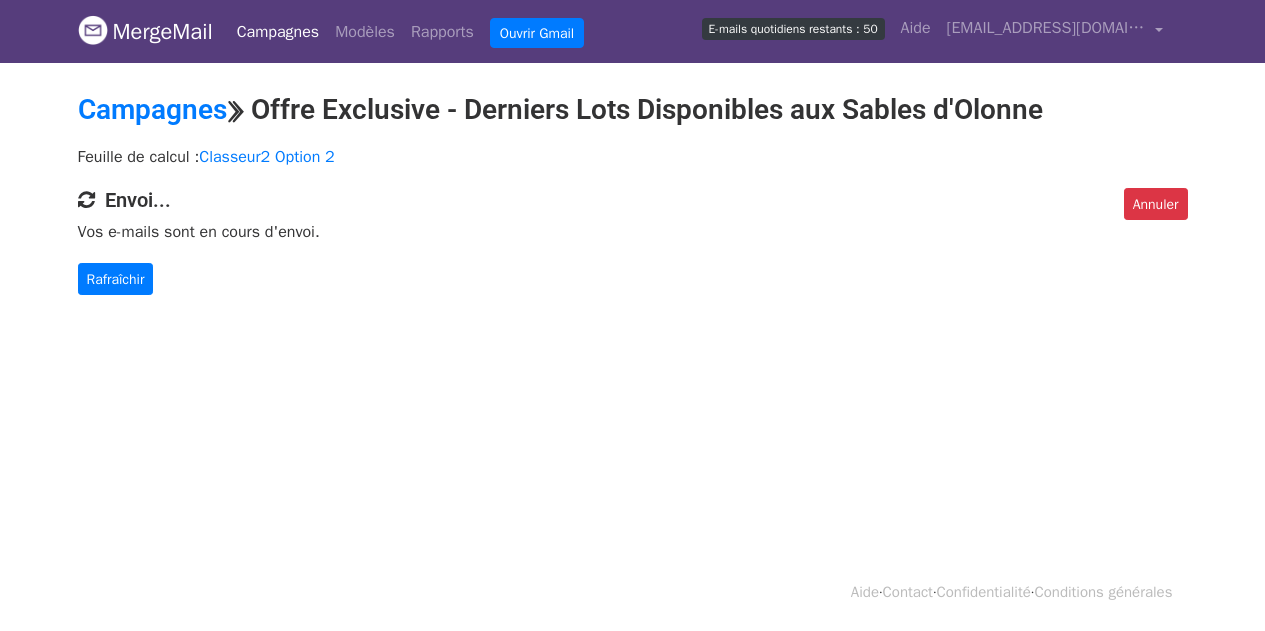 scroll, scrollTop: 0, scrollLeft: 0, axis: both 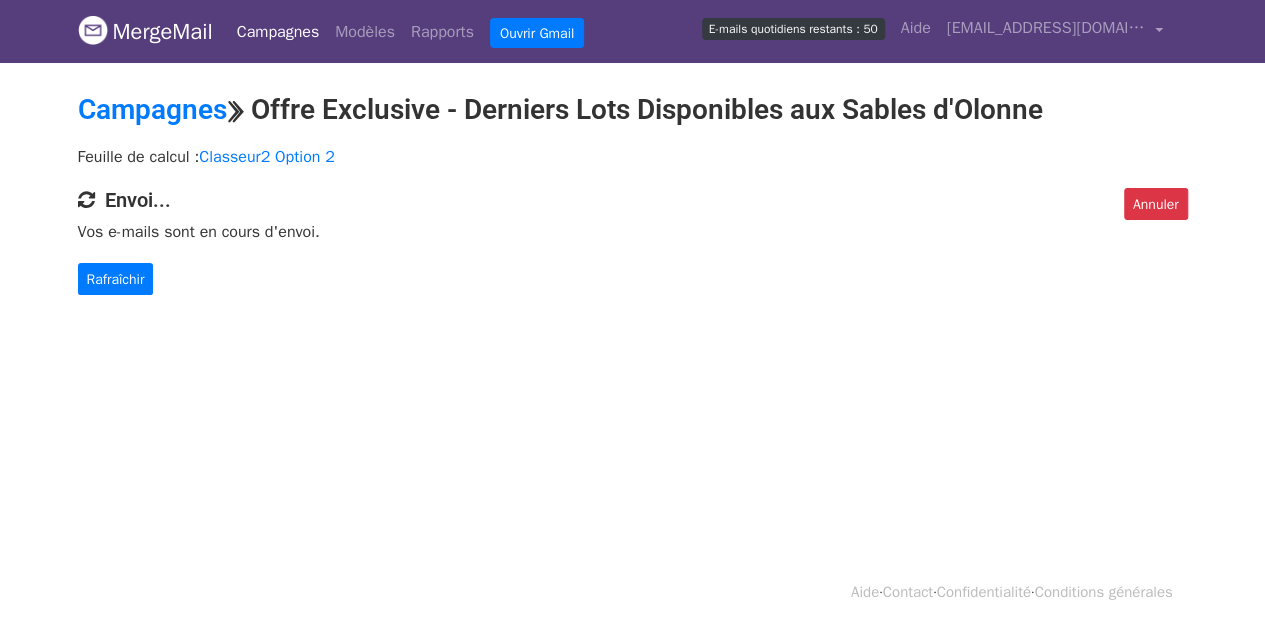 click on "MergeMail
Campagnes
Modèles
Rapports
Ouvrir Gmail
E-mails quotidiens restants : 50
Aide
yohan.riand@eryahorizon.com
Compte
Se désabonner
Intégrations
Paramètres de notification
se déconnecter
Nouvelles fonctionnalités
Vous êtes tous à jour !
Campagnes programmées
Planifiez l'envoi de vos e-mails plus tard.
En savoir plus
Rapports de compte
Consultez les rapports sur toutes vos campagnes pour trouver les destinataires les plus engagés et voir quels modèles et campagnes génèrent le plus de clics et d'ouvertures.
En savoir plus
Voir mes rapports
Éditeur de modèles
Créez de magnifiques e-mails à l'aide de notre puissant éditeur de modèles.
En savoir plus
Voir mes modèles
Campagnes
⟫ Offre Exclusive - Derniers Lots Disponibles aux Sables d'Olonne" at bounding box center (632, 315) 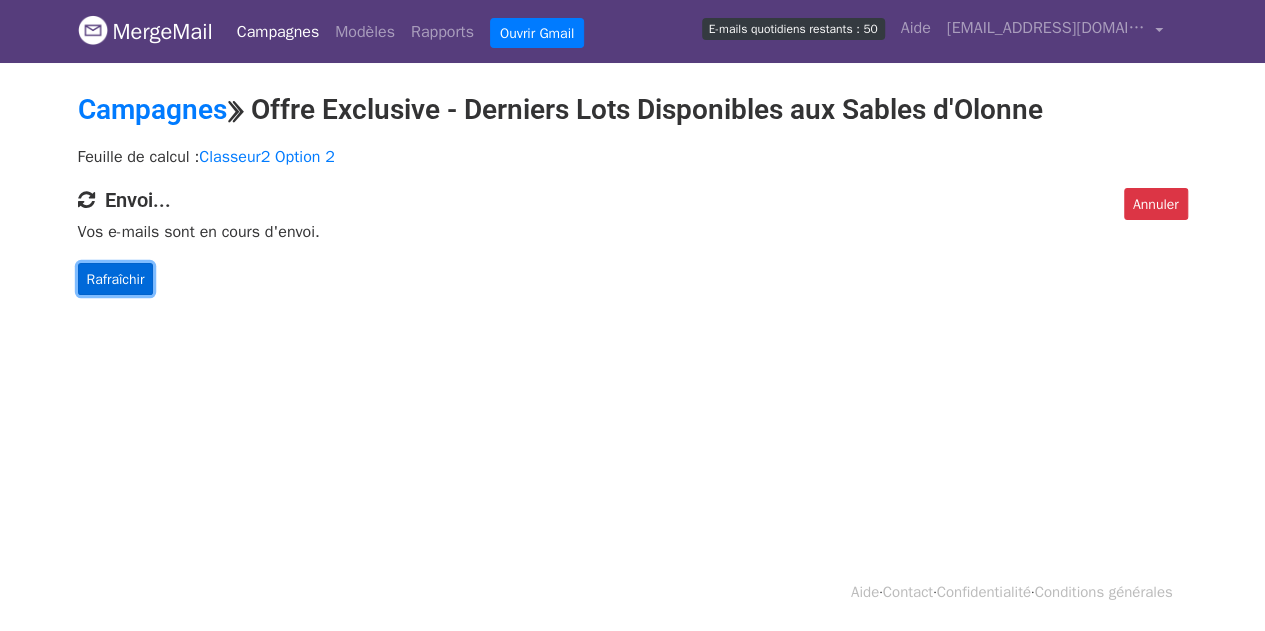 click on "Rafraîchir" at bounding box center (116, 279) 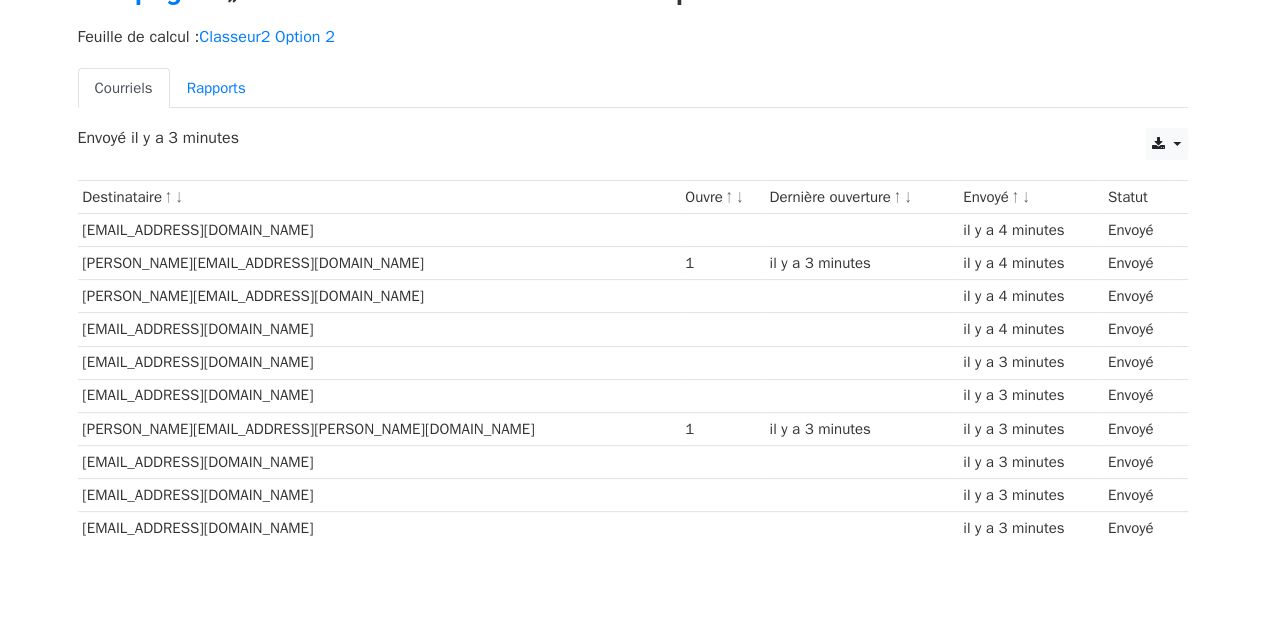 scroll, scrollTop: 80, scrollLeft: 0, axis: vertical 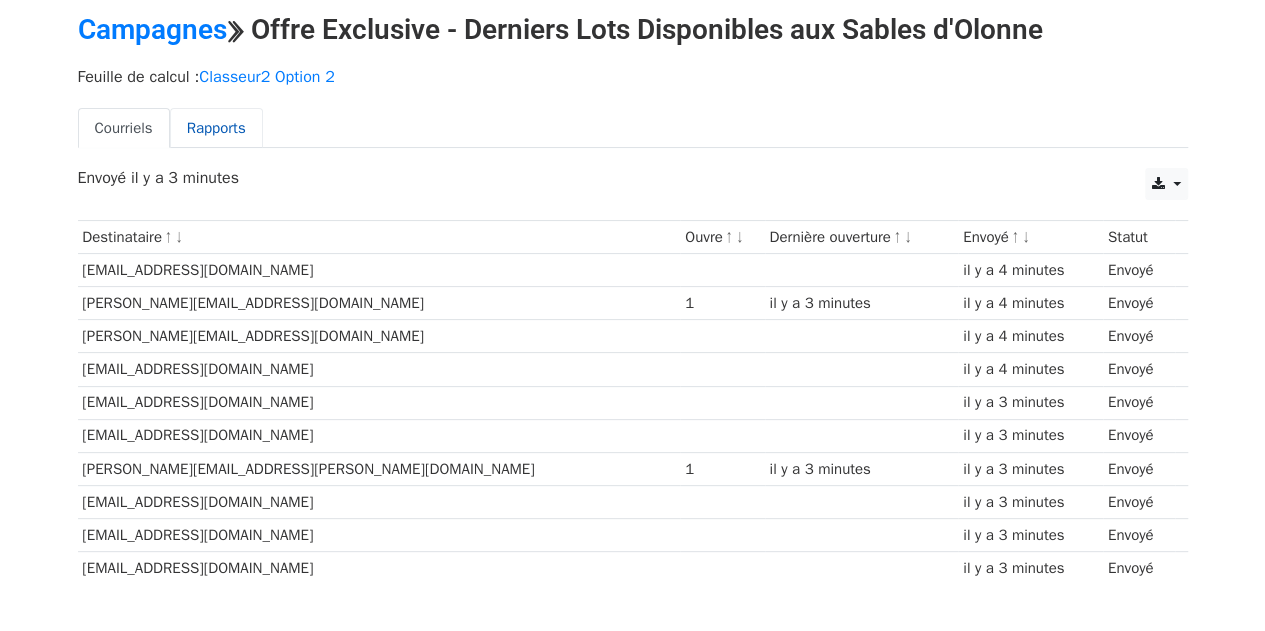 click on "Rapports" at bounding box center (216, 128) 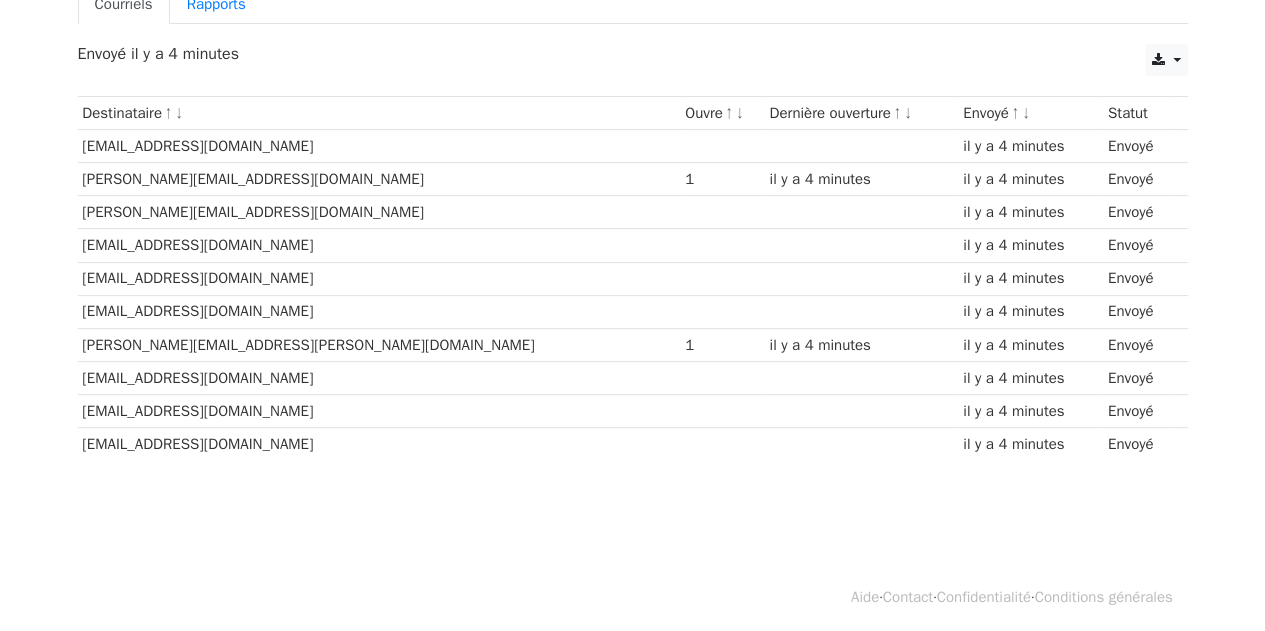 scroll, scrollTop: 0, scrollLeft: 0, axis: both 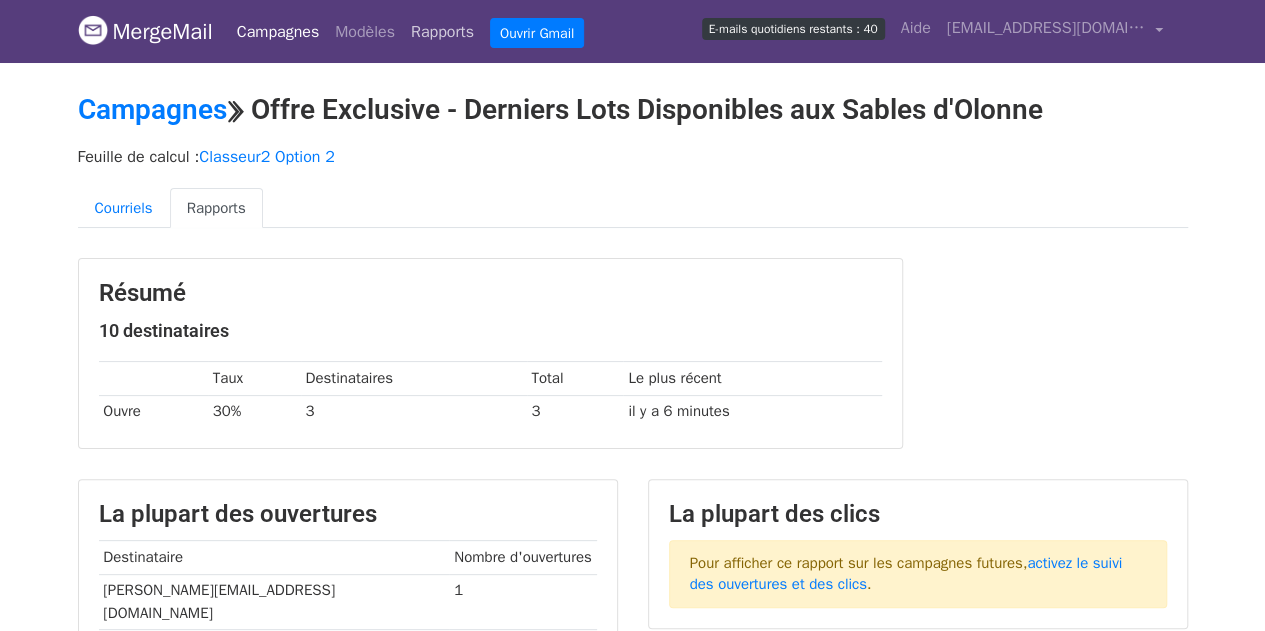 click on "Rapports" at bounding box center (442, 32) 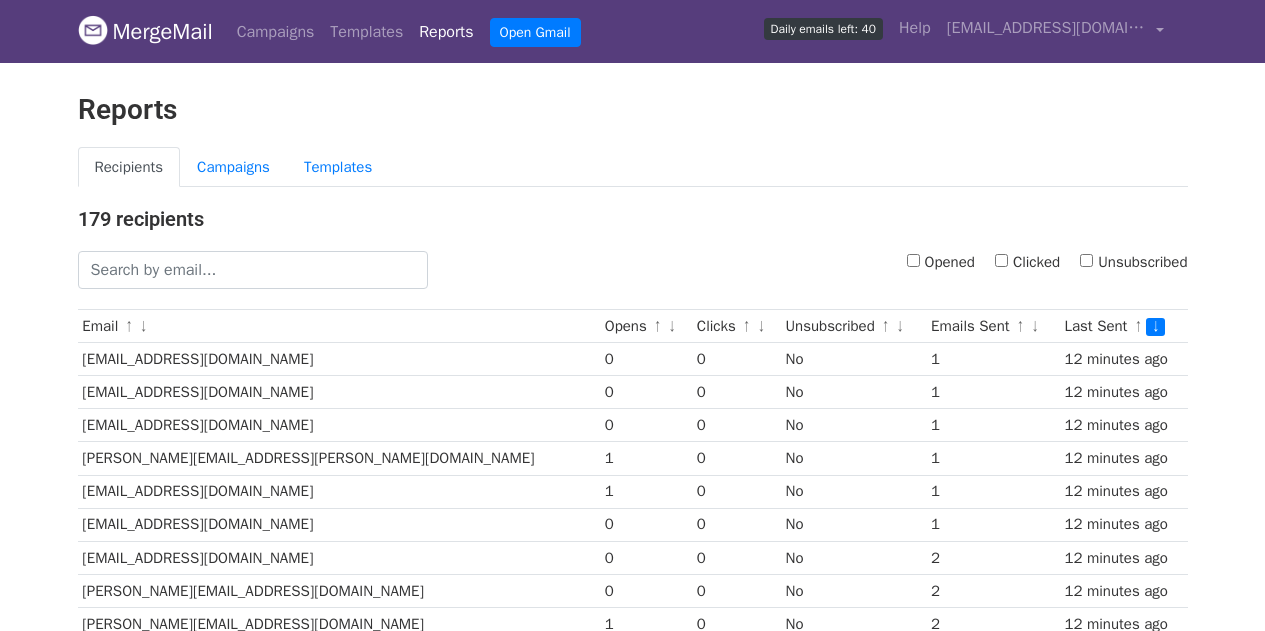 scroll, scrollTop: 0, scrollLeft: 0, axis: both 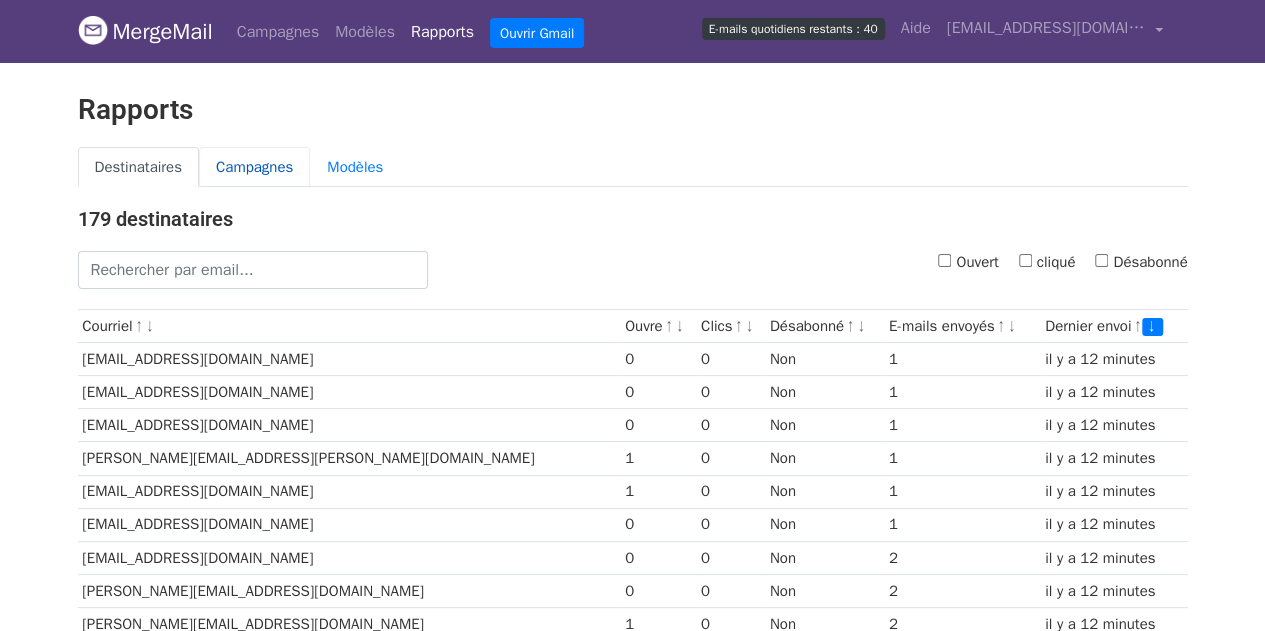 click on "Campagnes" at bounding box center [254, 167] 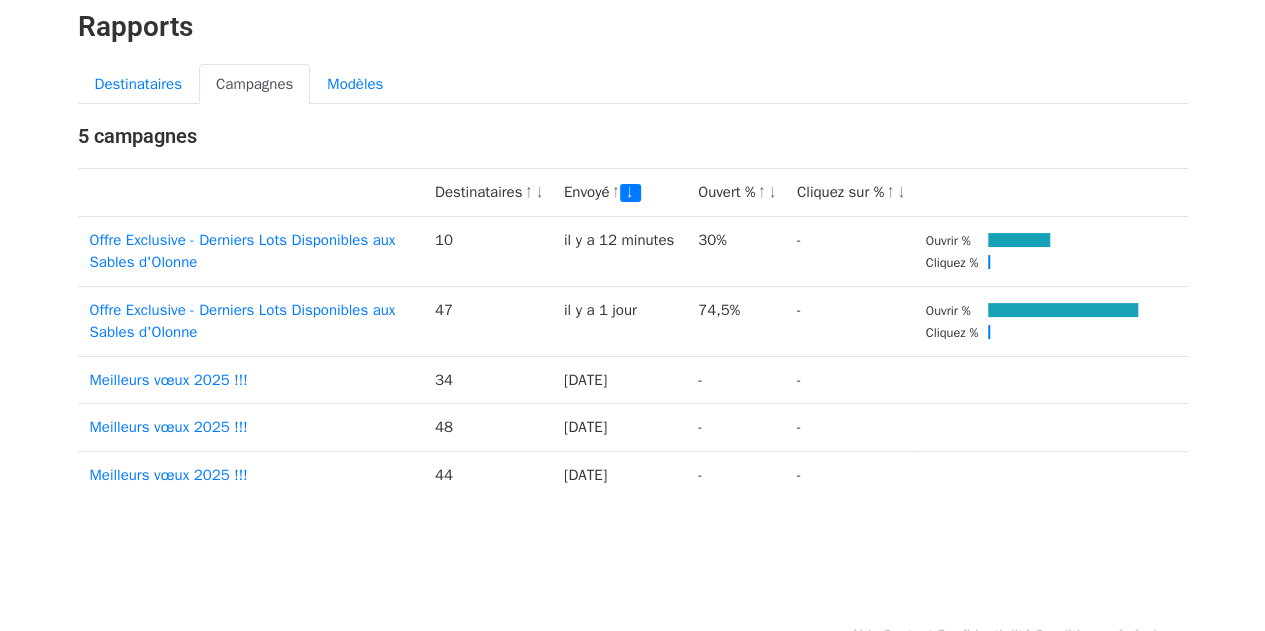 scroll, scrollTop: 90, scrollLeft: 0, axis: vertical 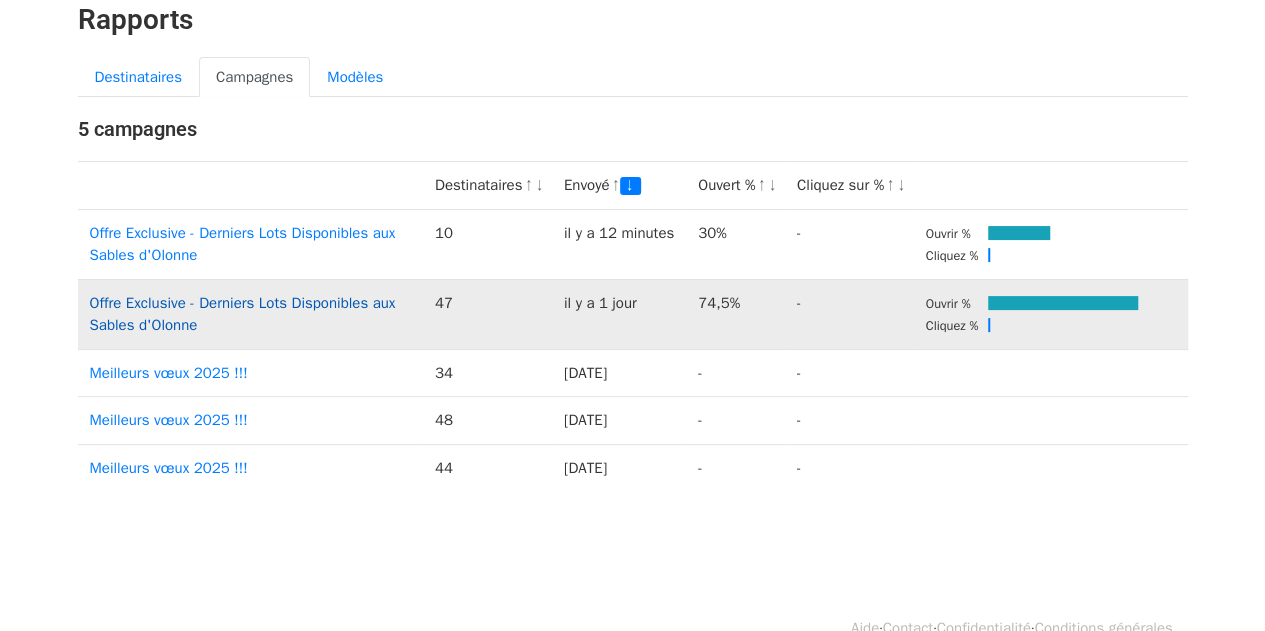 click on "Offre Exclusive - Derniers Lots Disponibles aux Sables d'Olonne" at bounding box center (243, 314) 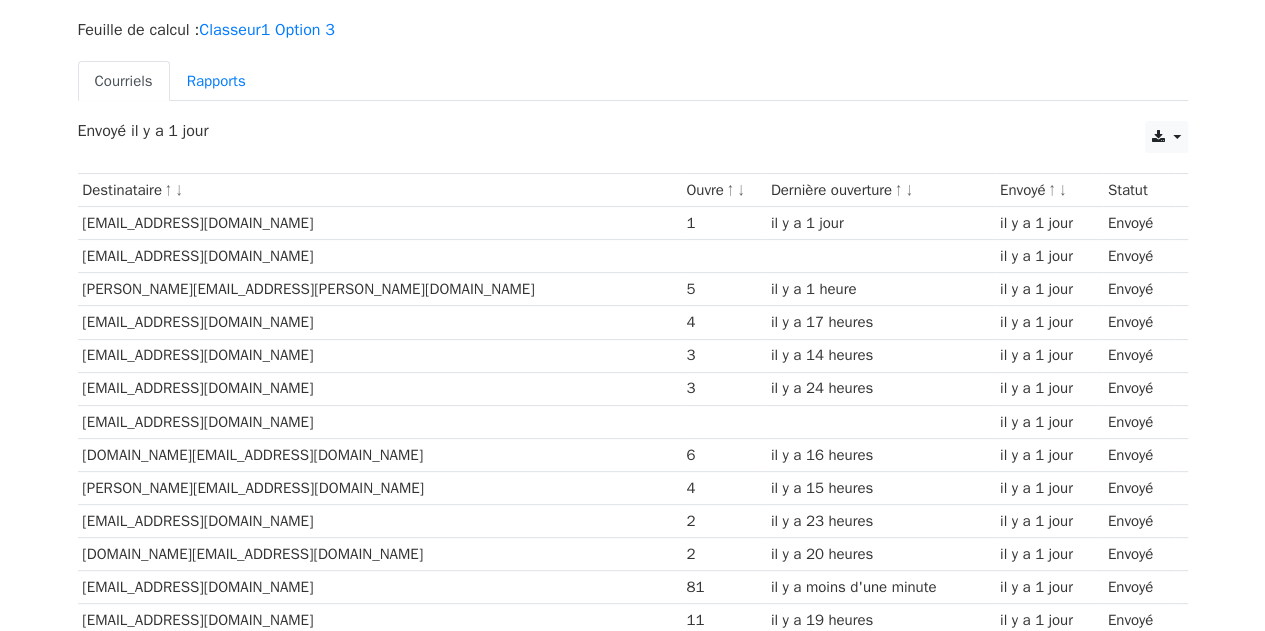 scroll, scrollTop: 128, scrollLeft: 0, axis: vertical 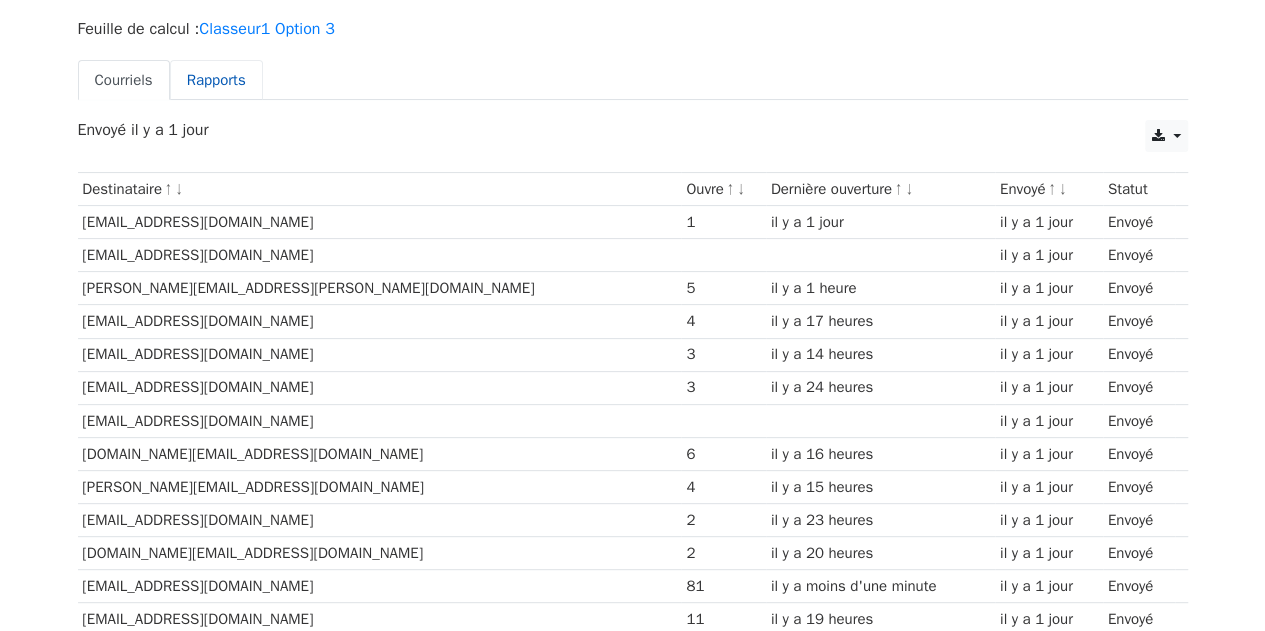 click on "Rapports" at bounding box center [216, 80] 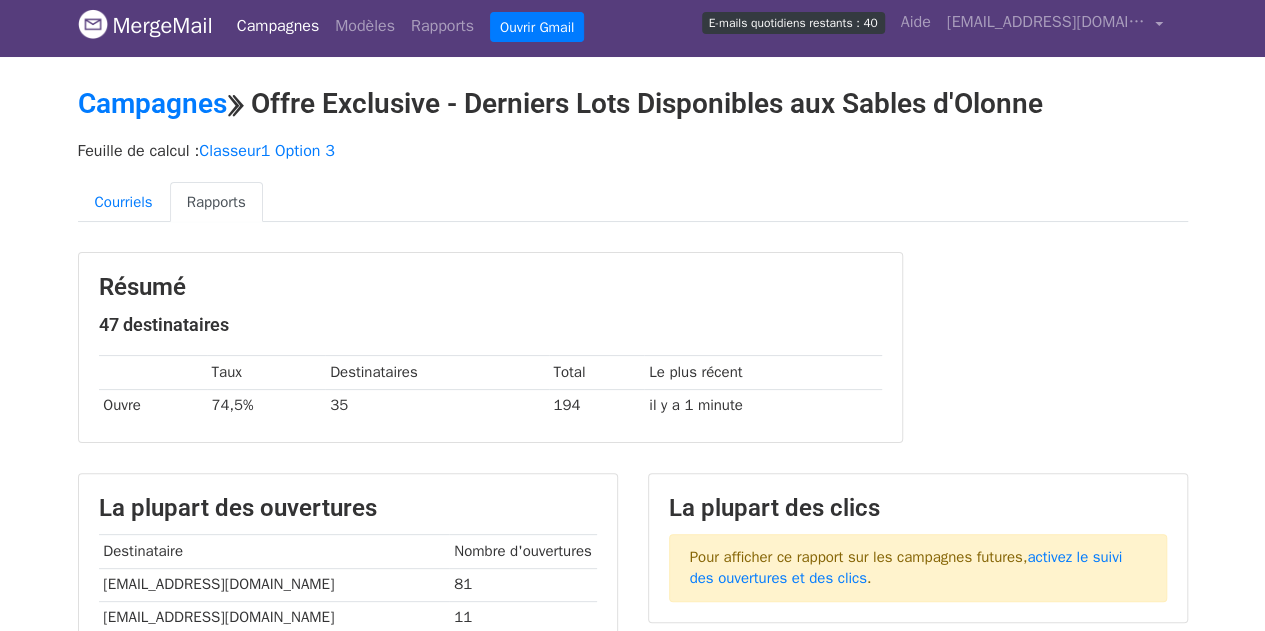 scroll, scrollTop: 0, scrollLeft: 0, axis: both 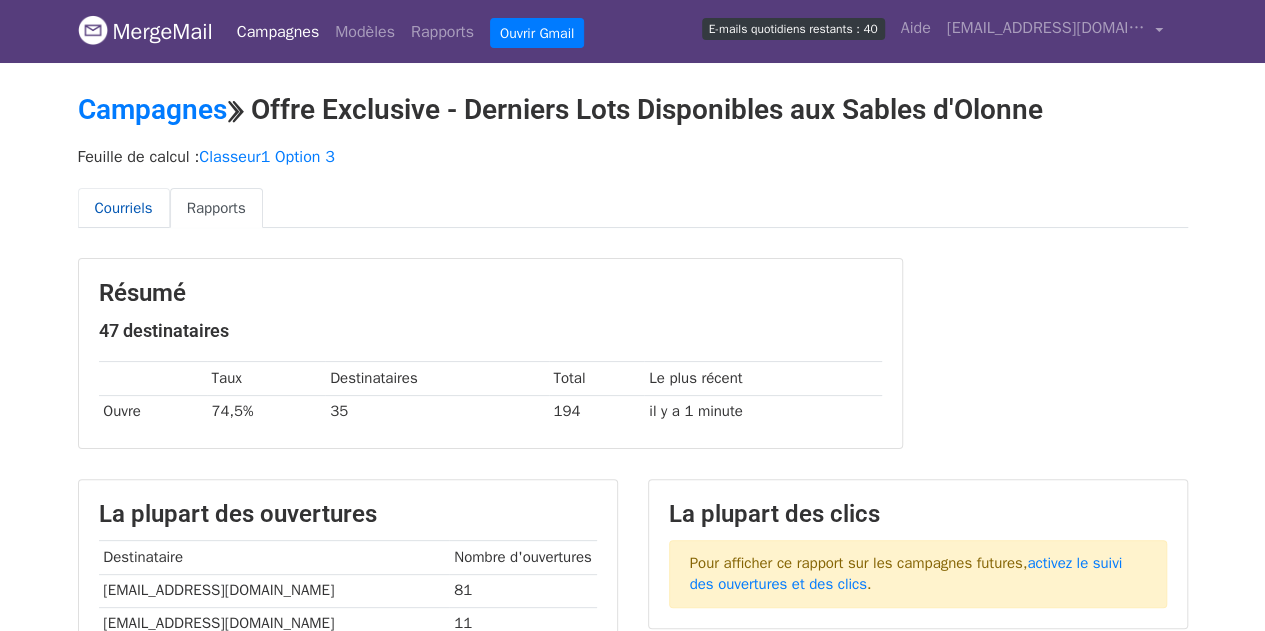 click on "Courriels" at bounding box center (124, 208) 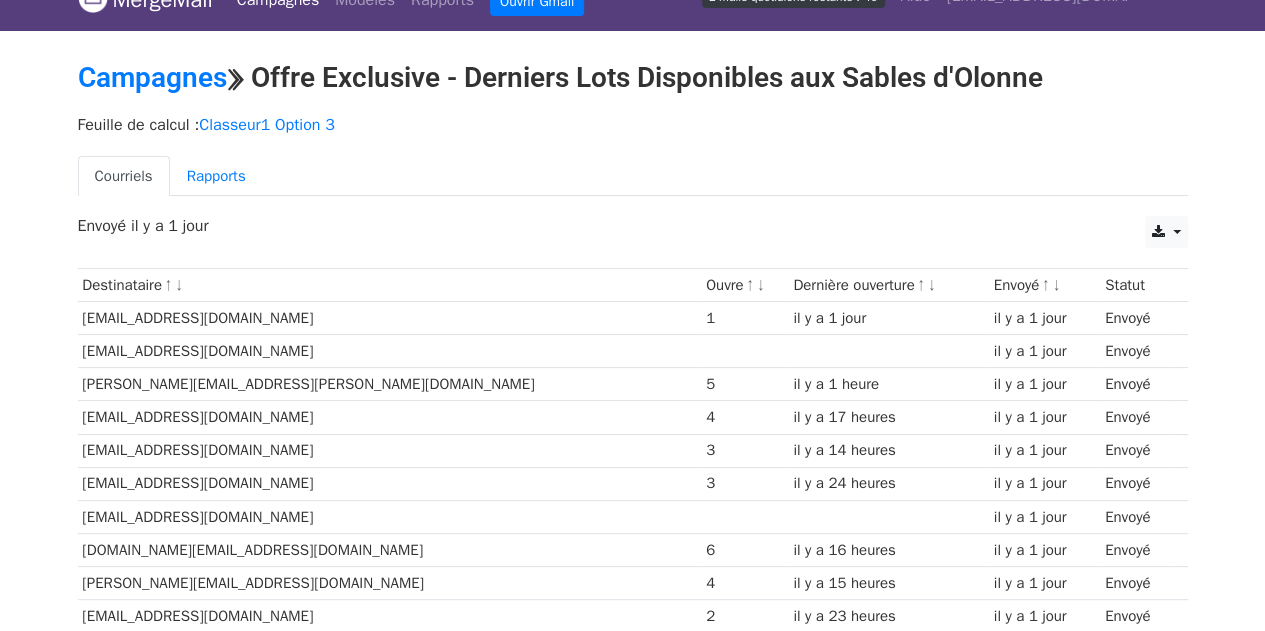 scroll, scrollTop: 0, scrollLeft: 0, axis: both 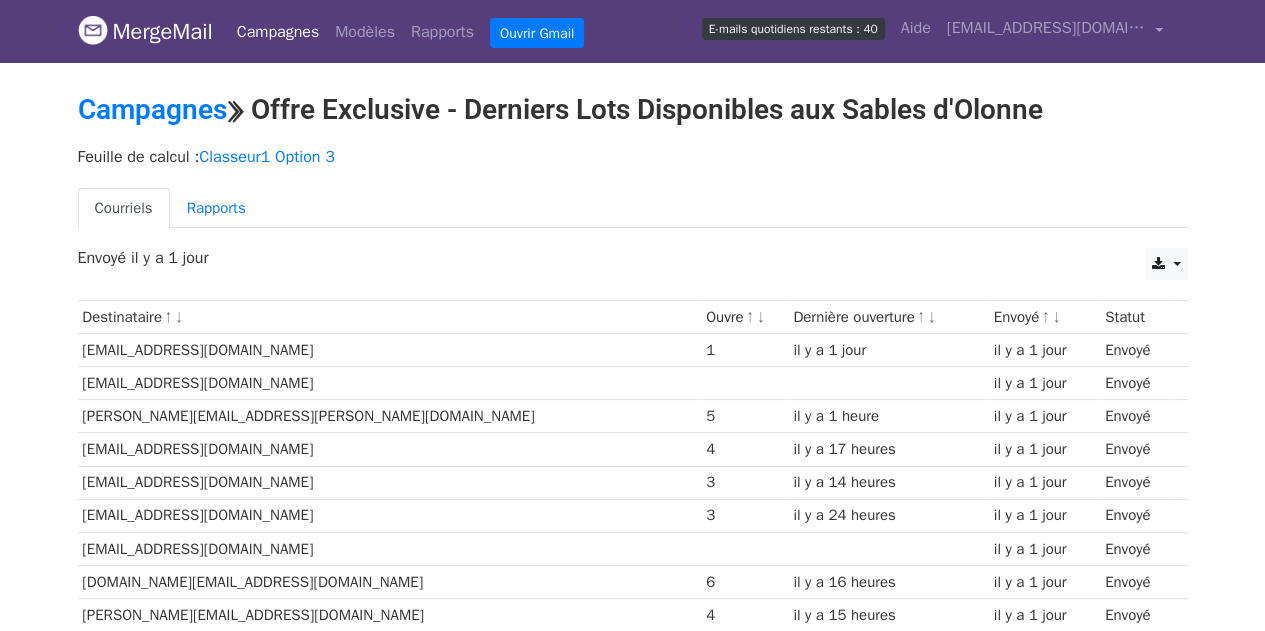 click on "Campagnes" at bounding box center [278, 32] 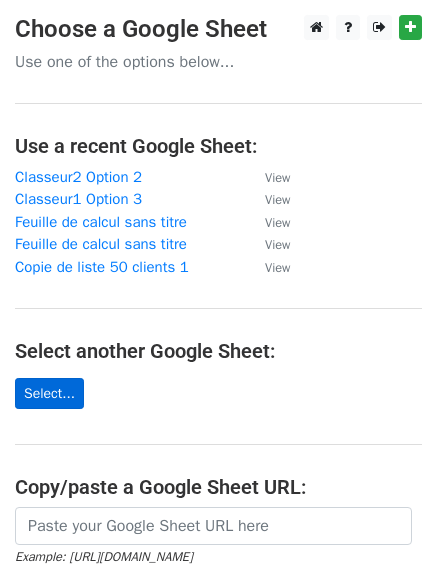 scroll, scrollTop: 0, scrollLeft: 0, axis: both 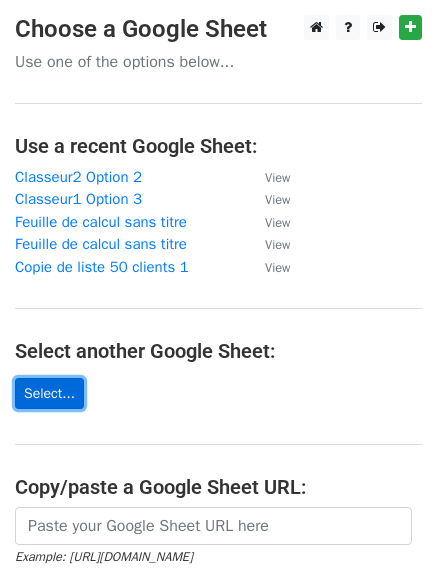 click on "Select..." at bounding box center [49, 393] 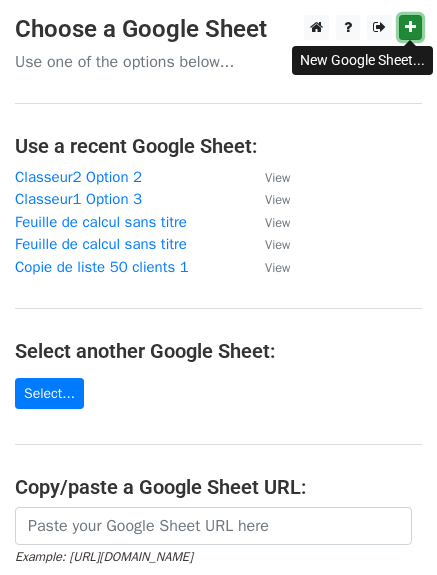 click at bounding box center [410, 27] 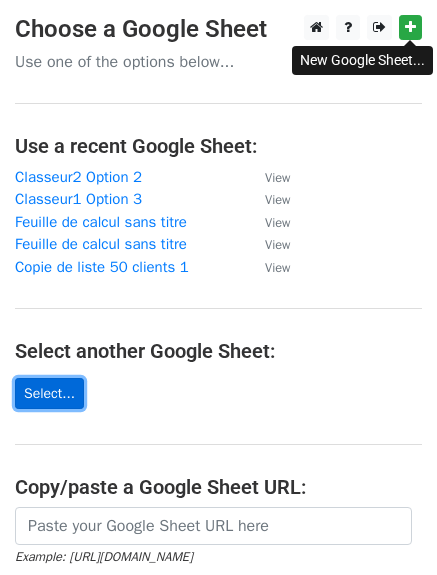 click on "Select..." at bounding box center (49, 393) 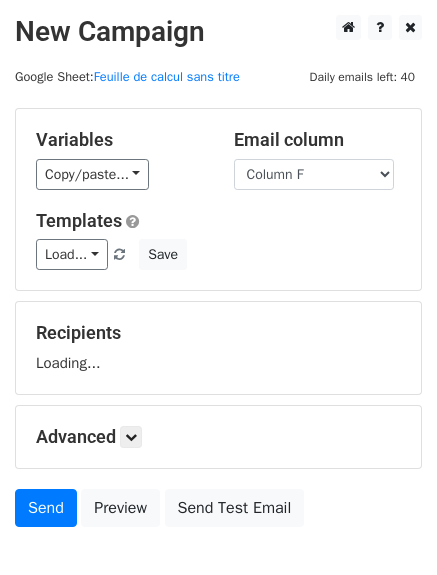 scroll, scrollTop: 0, scrollLeft: 0, axis: both 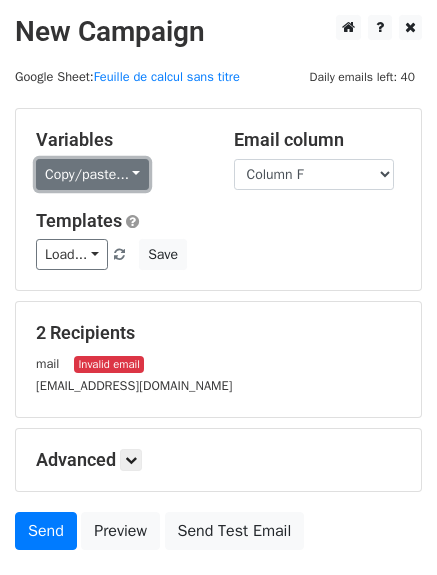 click on "Copy/paste..." at bounding box center [92, 174] 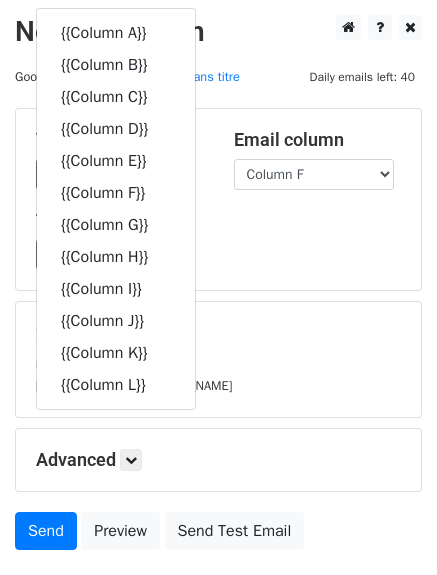 click on "Load...
Mail prospects les sables options 3
Mail prospect les sables option 3
Offre Exclusive - Derniers Lots Disponibles aux Sables d'Olonne
voeux prospects
voeux
Voeux
Save" at bounding box center [218, 254] 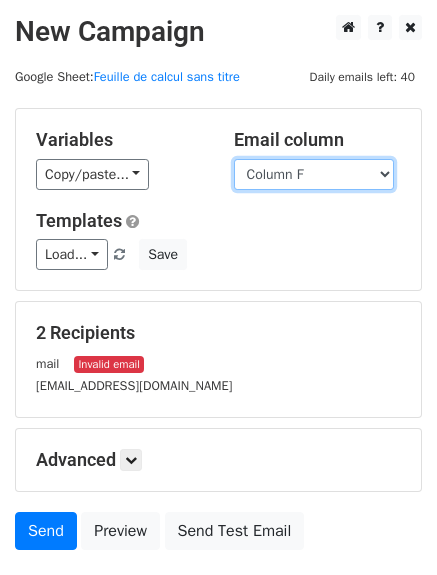 click on "Column A
Column B
Column C
Column D
Column E
Column F
Column G
Column H
Column I
Column J
Column K
Column L" at bounding box center (314, 174) 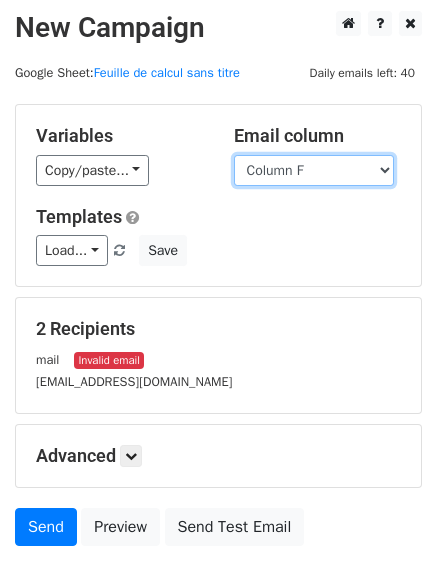 scroll, scrollTop: 0, scrollLeft: 0, axis: both 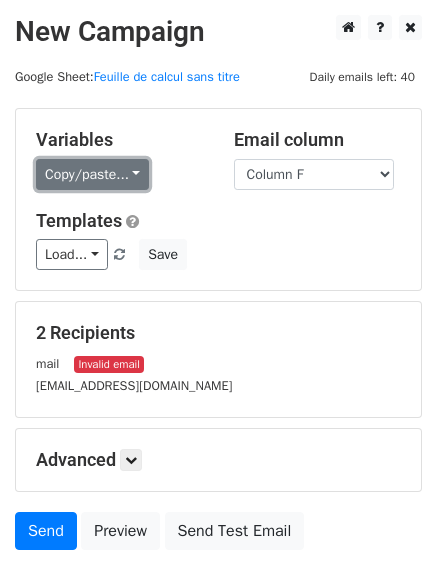 click on "Copy/paste..." at bounding box center (92, 174) 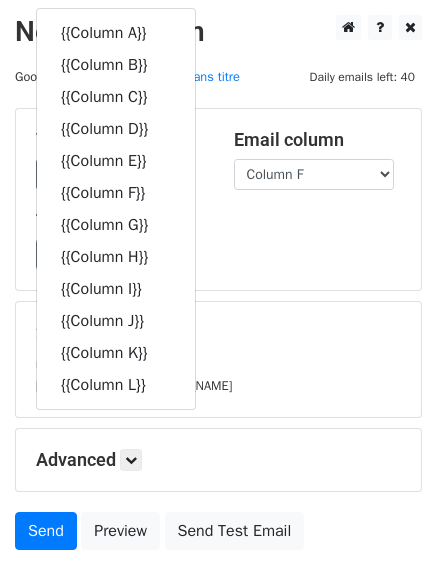 click on "Templates
Load...
Mail prospects les sables options 3
Mail prospect les sables option 3
Offre Exclusive - Derniers Lots Disponibles aux Sables d'Olonne
voeux prospects
voeux
Voeux
Save" at bounding box center (218, 240) 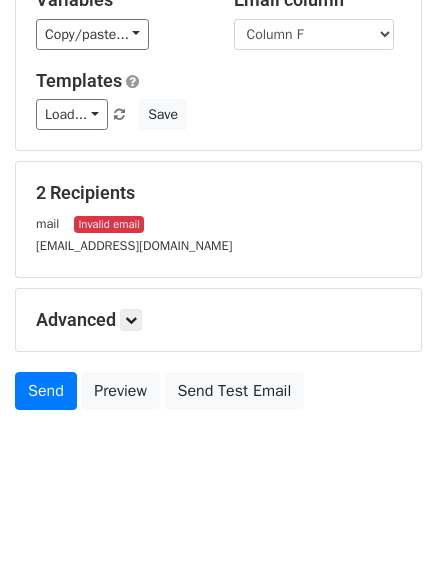 scroll, scrollTop: 0, scrollLeft: 0, axis: both 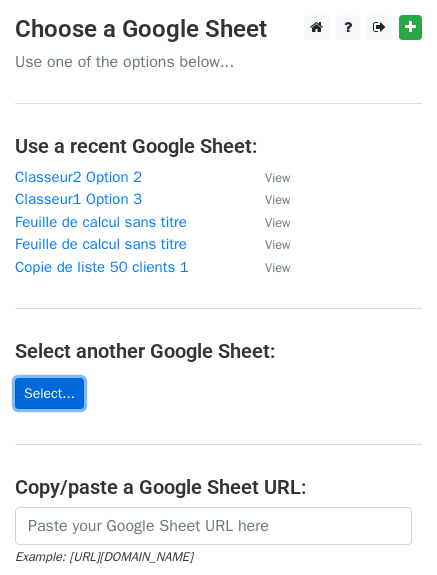 click on "Select..." at bounding box center [49, 393] 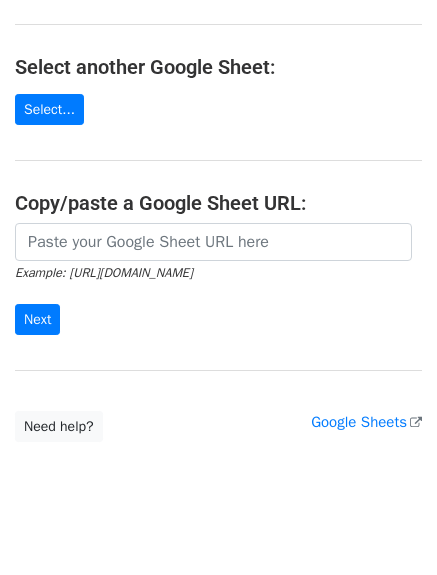 scroll, scrollTop: 306, scrollLeft: 0, axis: vertical 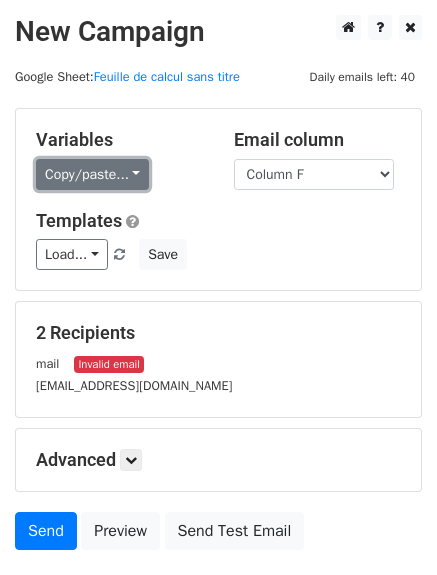 click on "Copy/paste..." at bounding box center (92, 174) 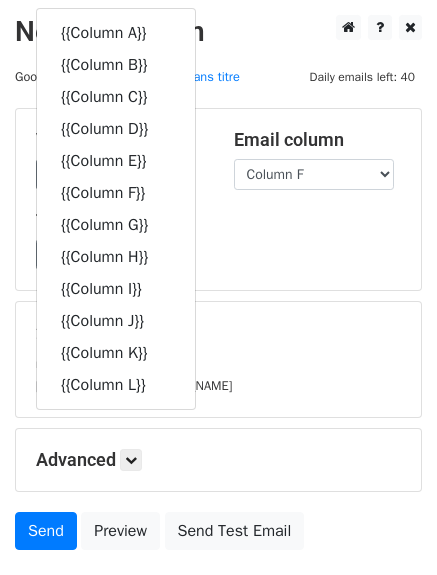 click on "Load...
Mail prospects les sables options 3
Mail prospect les sables option 3
Offre Exclusive - Derniers Lots Disponibles aux Sables d'Olonne
voeux prospects
voeux
Voeux
Save" at bounding box center (218, 254) 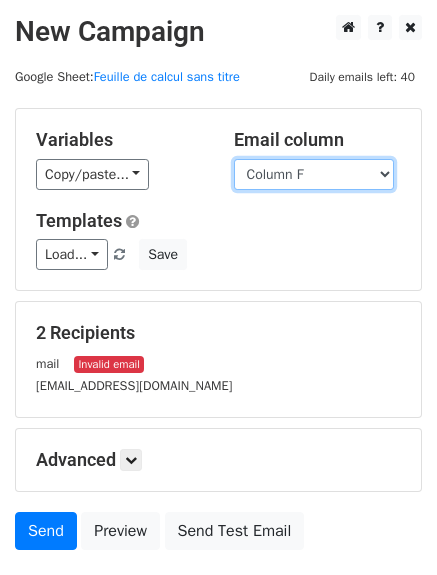 click on "Column A
Column B
Column C
Column D
Column E
Column F
Column G
Column H
Column I
Column J
Column K
Column L" at bounding box center (314, 174) 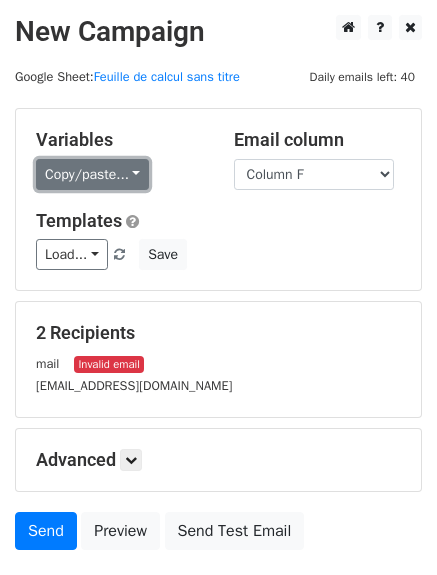 click on "Copy/paste..." at bounding box center [92, 174] 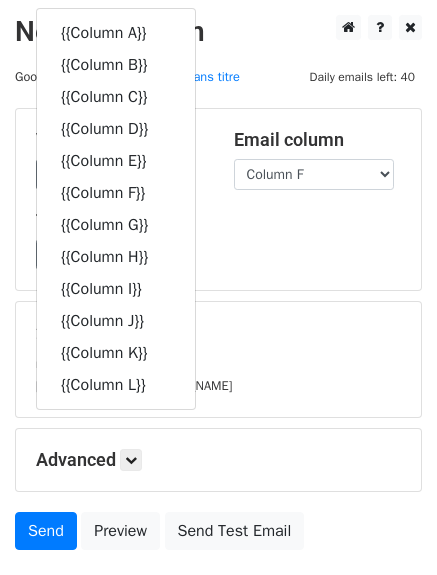 click on "Variables
Copy/paste...
{{Column A}}
{{Column B}}
{{Column C}}
{{Column D}}
{{Column E}}
{{Column F}}
{{Column G}}
{{Column H}}
{{Column I}}
{{Column J}}
{{Column K}}
{{Column L}}
Email column
Column A
Column B
Column C
Column D
Column E
Column F
Column G
Column H
Column I
Column J
Column K
Column L
Templates
Load...
Mail prospects les sables options 3
Mail prospect les sables option 3
Offre Exclusive - Derniers Lots Disponibles aux Sables d'Olonne
voeux prospects
voeux
Voeux
Save" at bounding box center [218, 199] 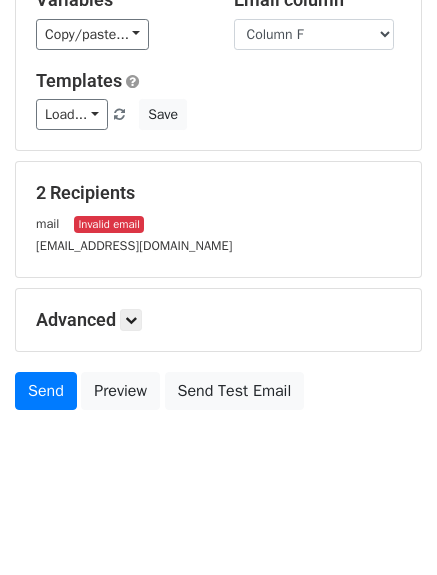 scroll, scrollTop: 0, scrollLeft: 0, axis: both 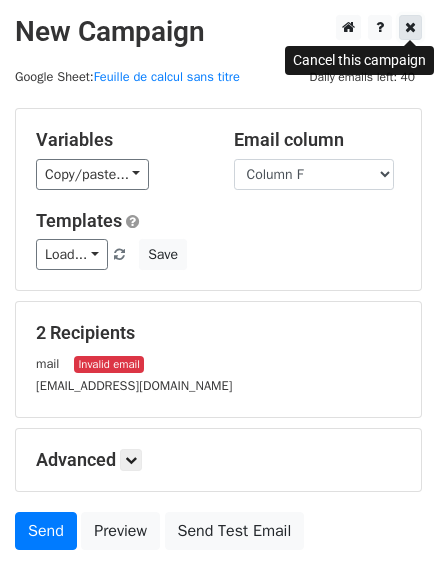 click at bounding box center [410, 27] 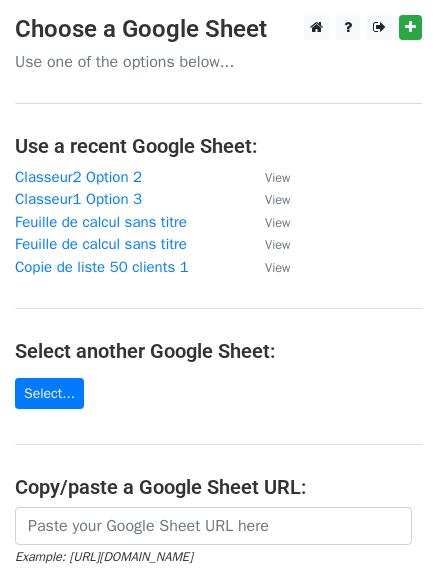 scroll, scrollTop: 0, scrollLeft: 0, axis: both 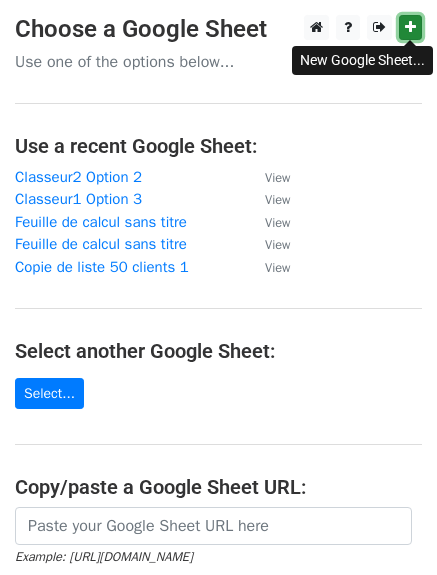 click at bounding box center [410, 27] 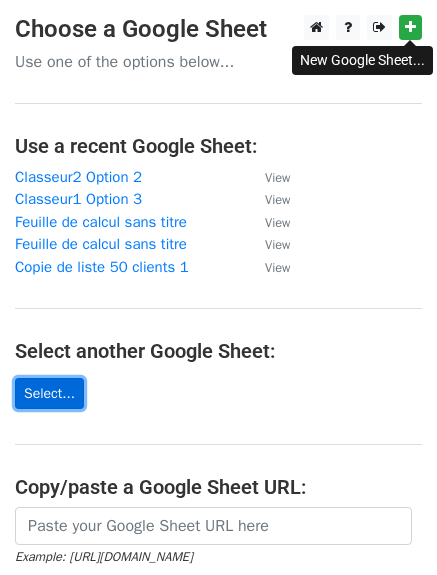 click on "Select..." at bounding box center (49, 393) 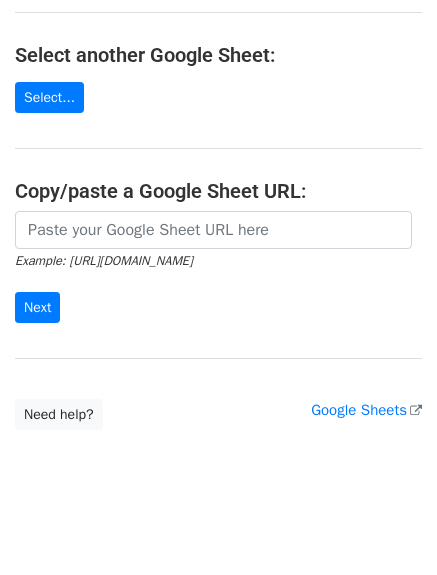 scroll, scrollTop: 306, scrollLeft: 0, axis: vertical 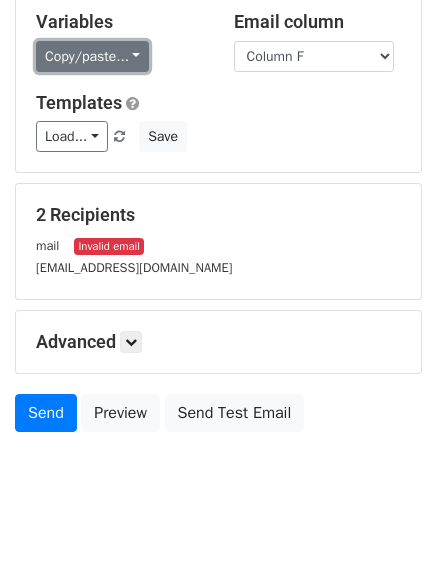 click on "Copy/paste..." at bounding box center (92, 56) 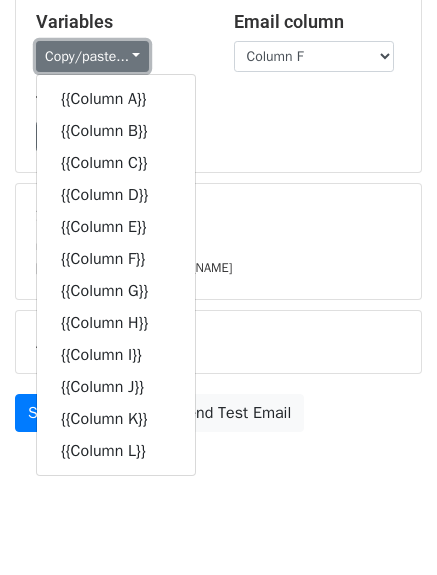 click on "Copy/paste..." at bounding box center (92, 56) 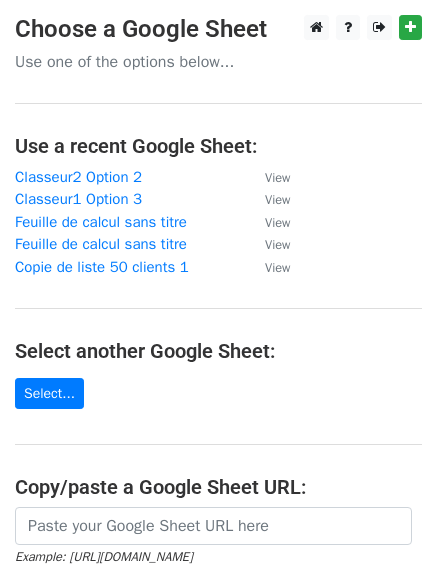 scroll, scrollTop: 0, scrollLeft: 0, axis: both 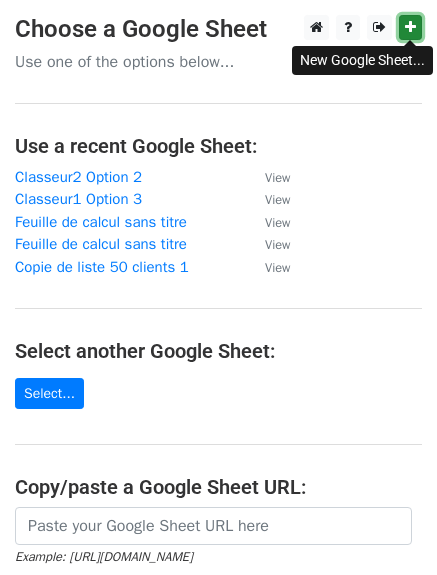 click at bounding box center (410, 27) 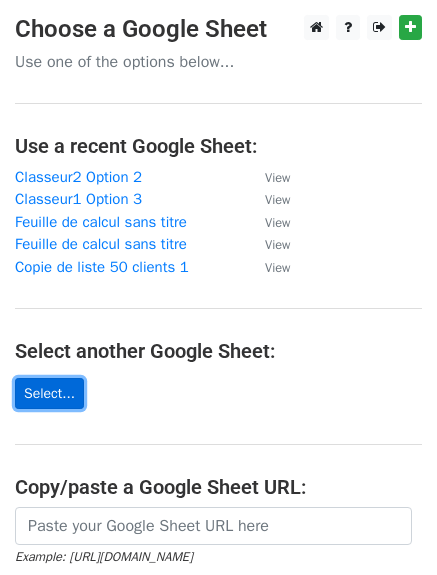 click on "Select..." at bounding box center [49, 393] 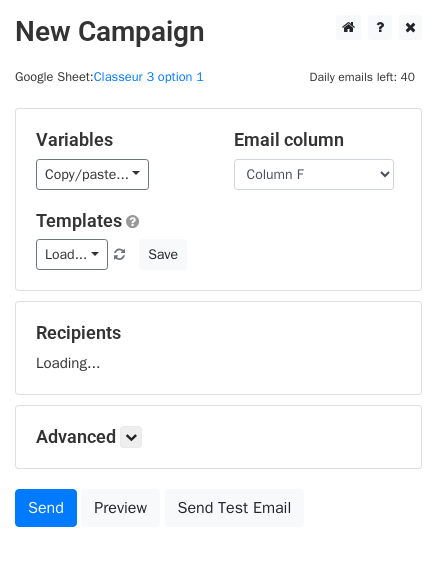 scroll, scrollTop: 0, scrollLeft: 0, axis: both 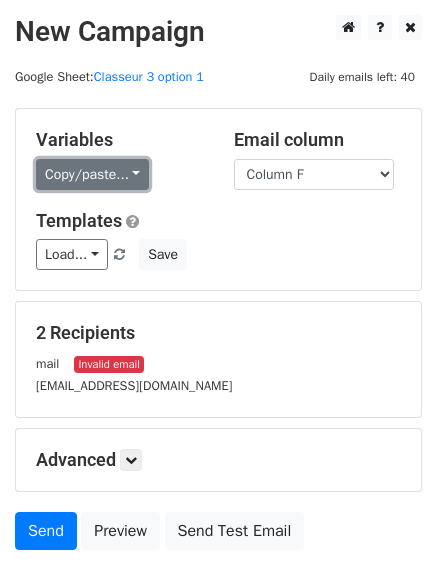 click on "Copy/paste..." at bounding box center (92, 174) 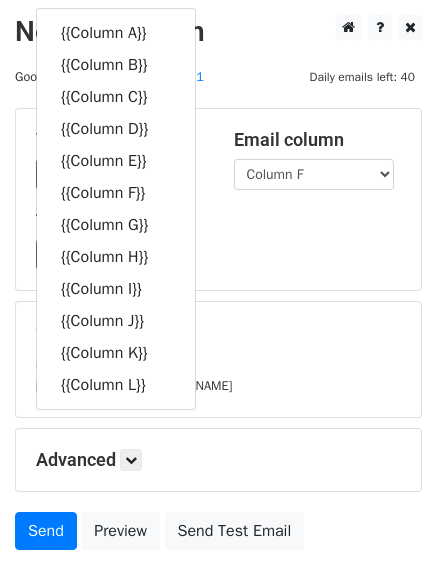 click on "Templates" at bounding box center (218, 221) 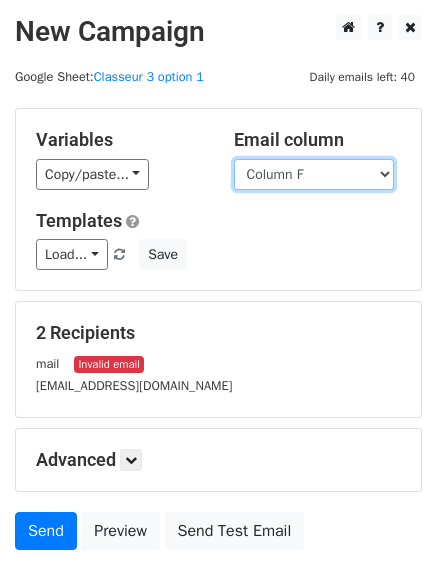 click on "Column A
Column B
Column C
Column D
Column E
Column F
Column G
Column H
Column I
Column J
Column K
Column L" at bounding box center (314, 174) 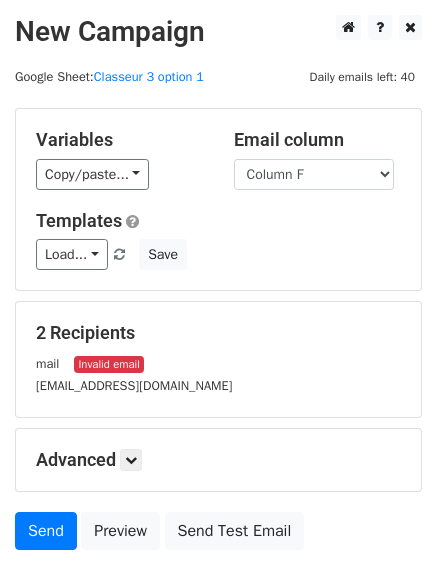 click on "Copy/paste...
{{Column A}}
{{Column B}}
{{Column C}}
{{Column D}}
{{Column E}}
{{Column F}}
{{Column G}}
{{Column H}}
{{Column I}}
{{Column J}}
{{Column K}}
{{Column L}}" at bounding box center [120, 174] 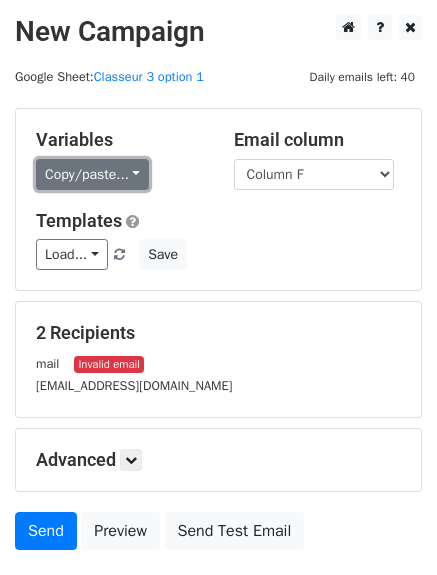 click on "Copy/paste..." at bounding box center (92, 174) 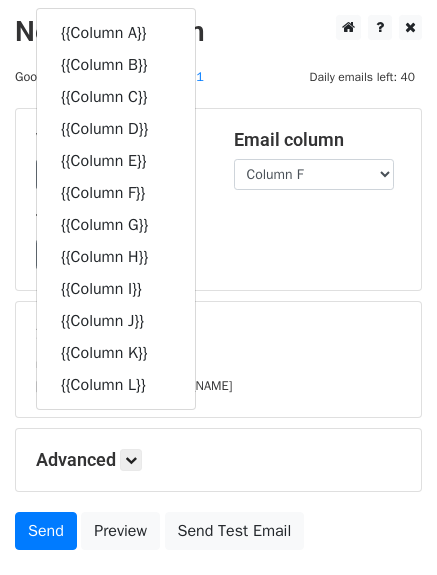 click on "Templates
Load...
Mail prospects les sables options 3
Mail prospect les sables option 3
Offre Exclusive - Derniers Lots Disponibles aux Sables d'Olonne
voeux prospects
voeux
Voeux
Save" at bounding box center [218, 240] 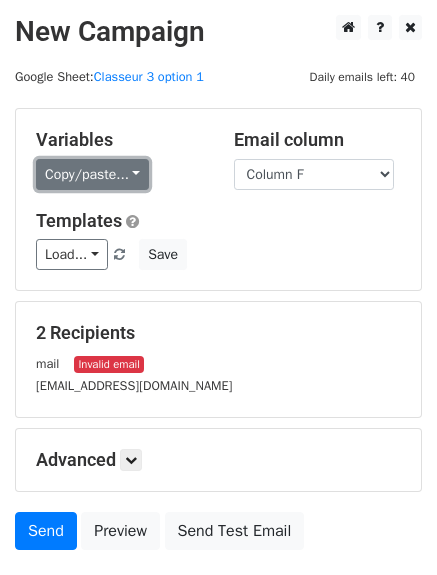 click on "Copy/paste..." at bounding box center [92, 174] 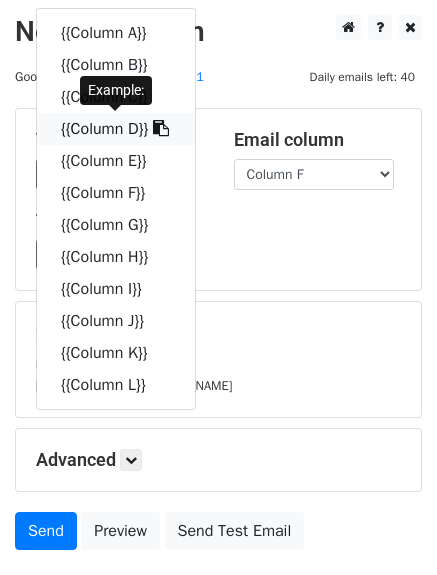 click on "{{Column D}}" at bounding box center [116, 129] 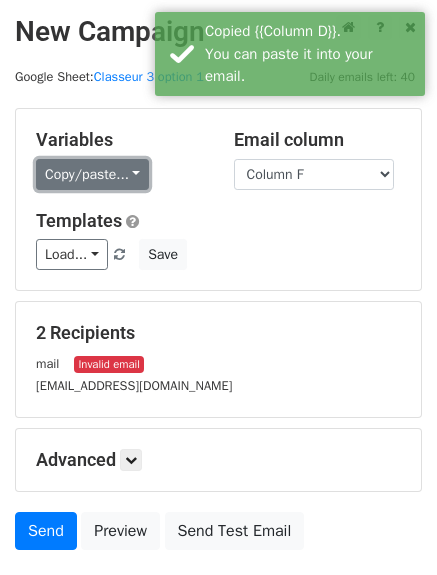 click on "Copy/paste..." at bounding box center [92, 174] 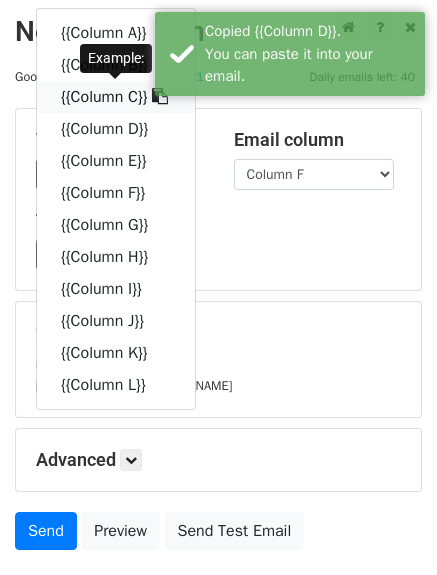 click on "{{Column C}}" at bounding box center (116, 97) 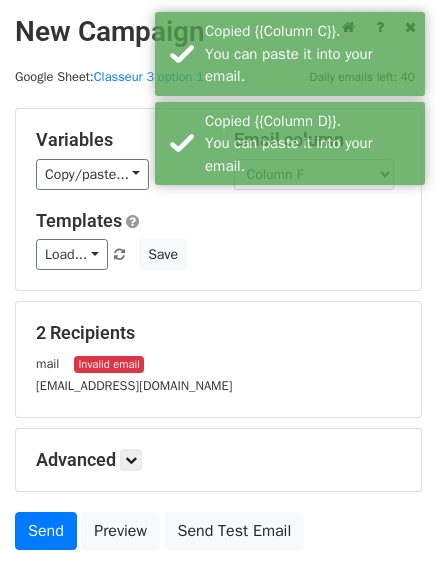 click on "Load...
Mail prospects les sables options 3
Mail prospect les sables option 3
Offre Exclusive - Derniers Lots Disponibles aux Sables d'Olonne
voeux prospects
voeux
Voeux
Save" at bounding box center (218, 254) 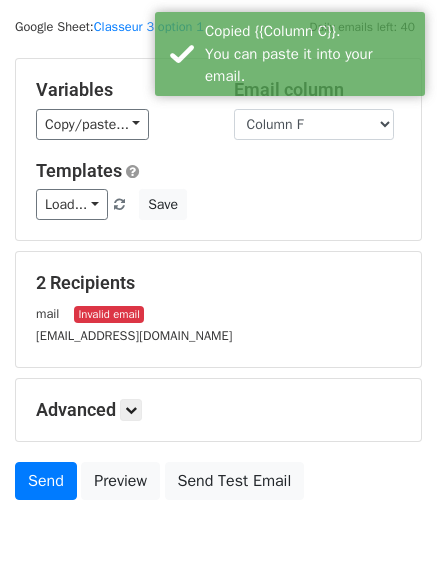 scroll, scrollTop: 140, scrollLeft: 0, axis: vertical 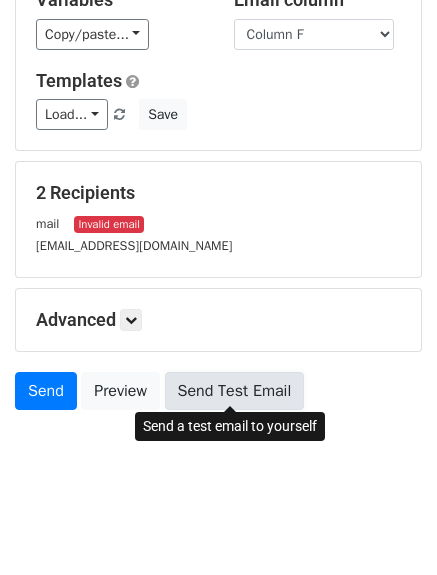 click on "Send Test Email" at bounding box center [235, 391] 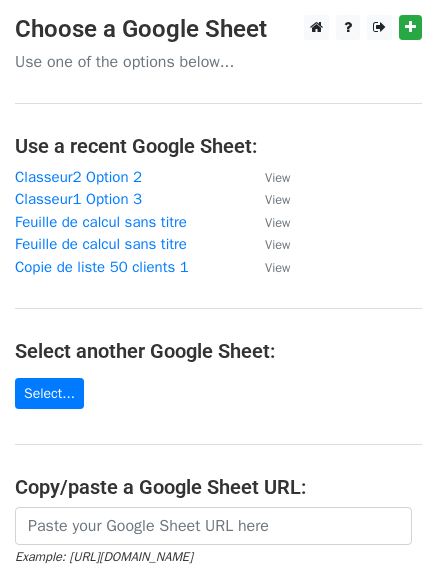 scroll, scrollTop: 0, scrollLeft: 0, axis: both 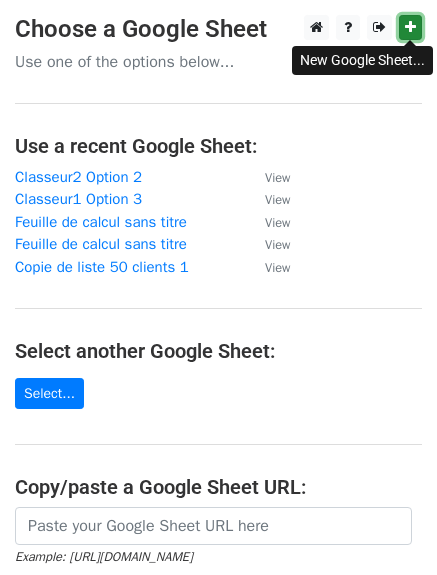click at bounding box center (410, 27) 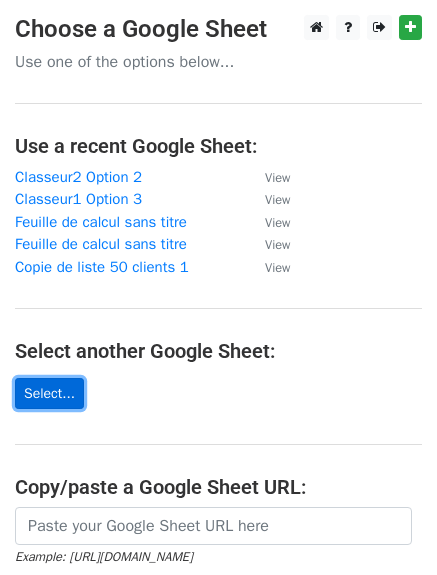 click on "Select..." at bounding box center [49, 393] 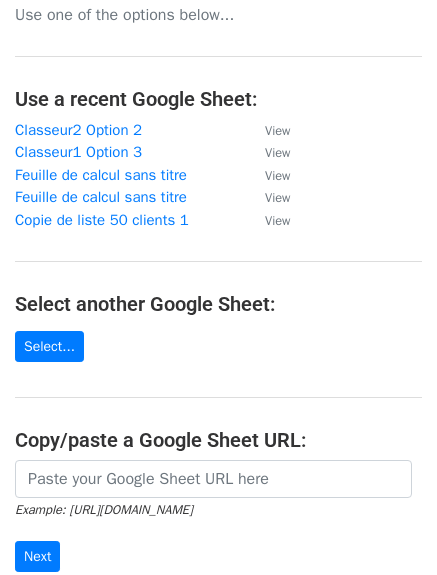 scroll, scrollTop: 69, scrollLeft: 0, axis: vertical 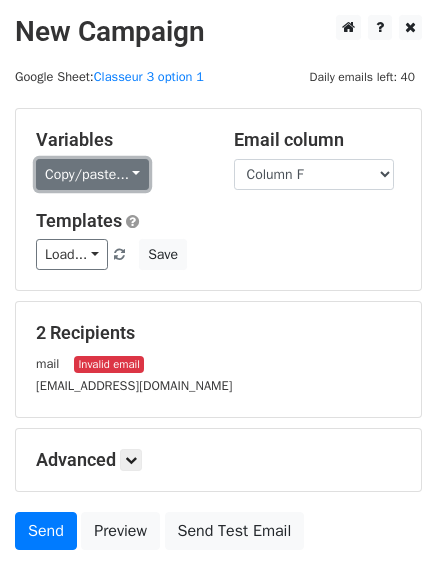 click on "Copy/paste..." at bounding box center (92, 174) 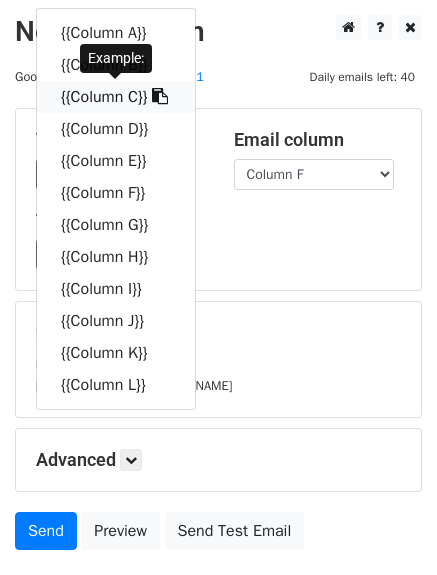 click on "{{Column C}}" at bounding box center [116, 97] 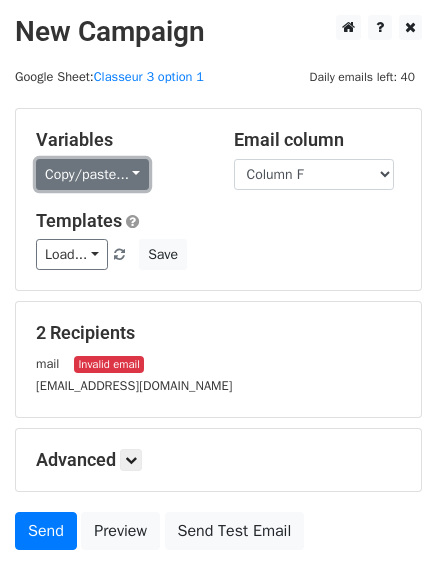 click on "Copy/paste..." at bounding box center (92, 174) 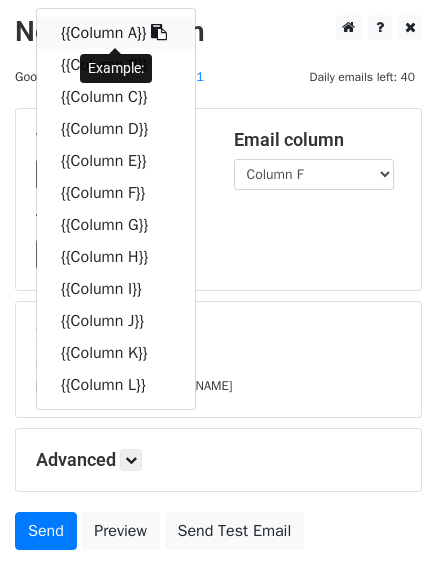 click at bounding box center (159, 32) 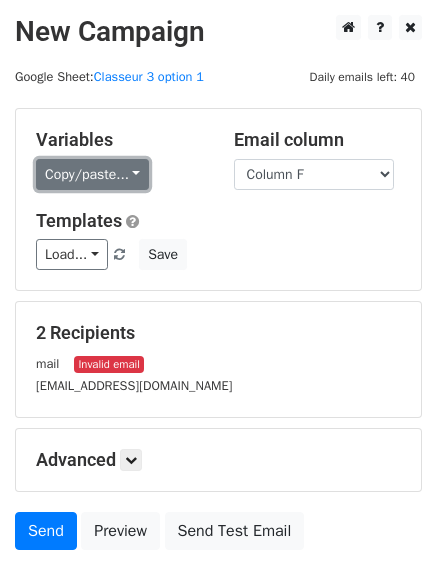click on "Copy/paste..." at bounding box center [92, 174] 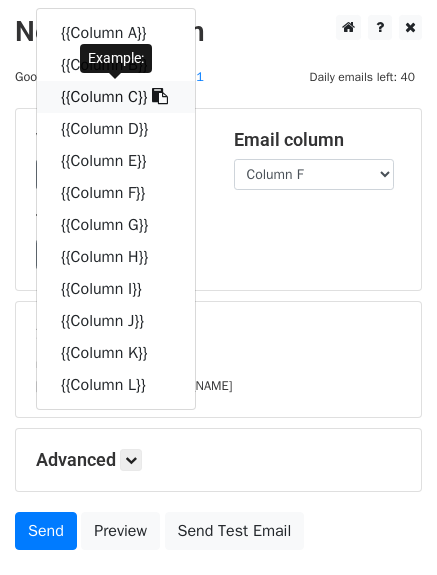 click at bounding box center [160, 96] 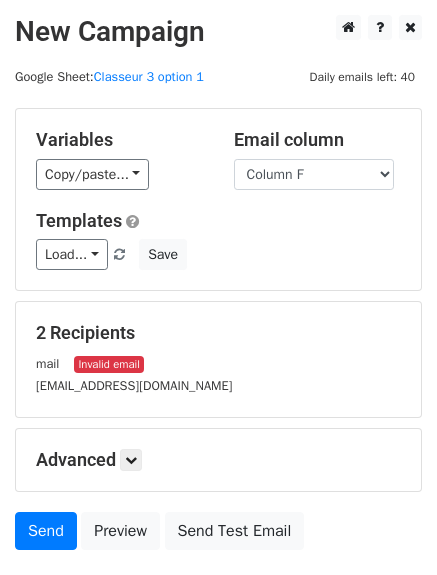 scroll, scrollTop: 140, scrollLeft: 0, axis: vertical 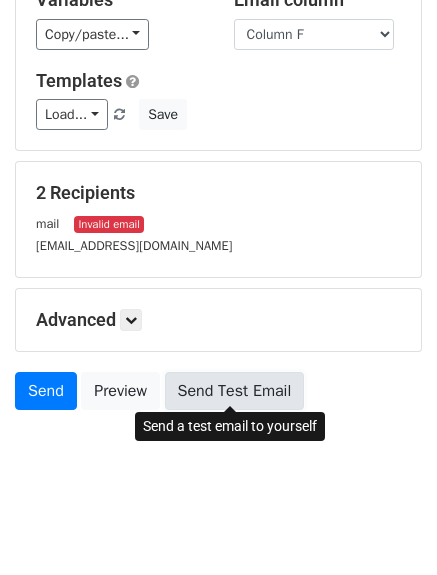 click on "Send Test Email" at bounding box center [235, 391] 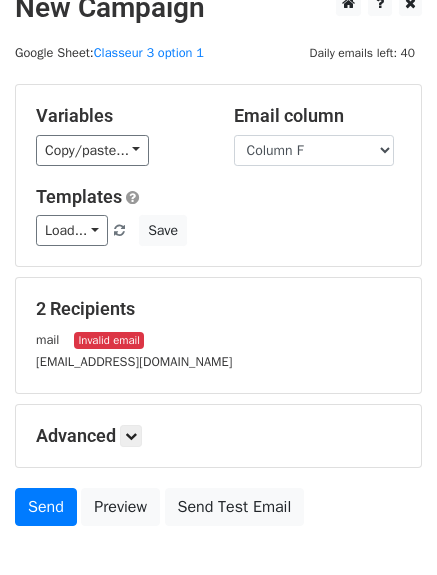 scroll, scrollTop: 22, scrollLeft: 0, axis: vertical 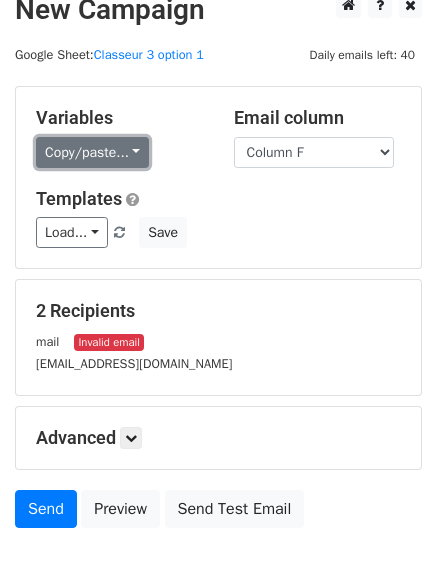 click on "Copy/paste..." at bounding box center (92, 152) 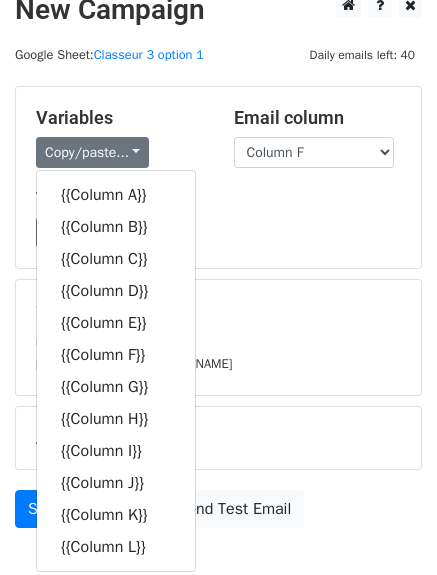 click on "Templates" at bounding box center [218, 199] 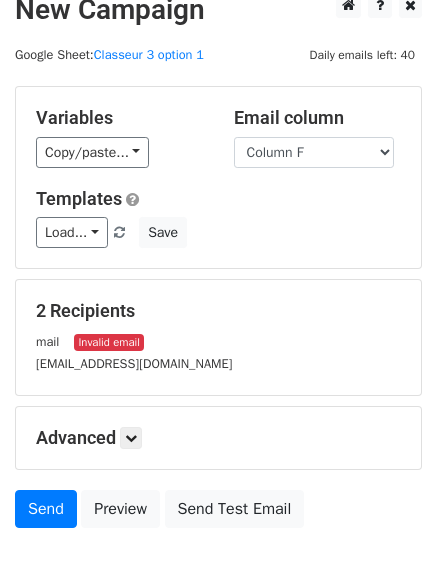 scroll, scrollTop: 0, scrollLeft: 0, axis: both 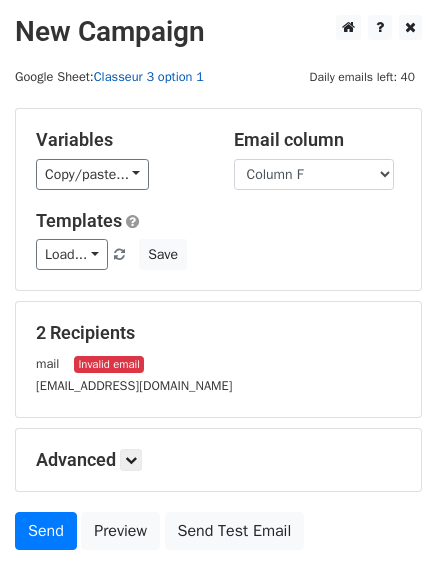 click on "Classeur 3 option 1" at bounding box center [149, 77] 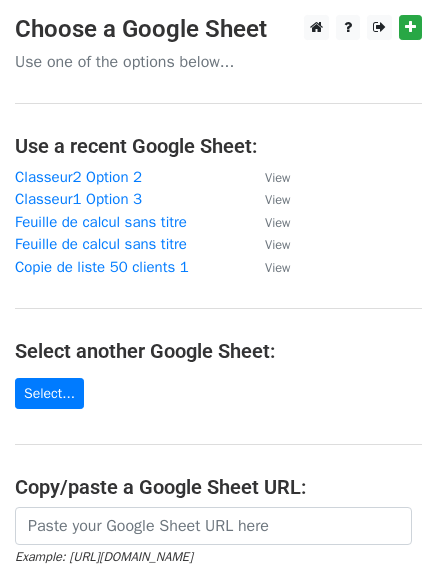 scroll, scrollTop: 0, scrollLeft: 0, axis: both 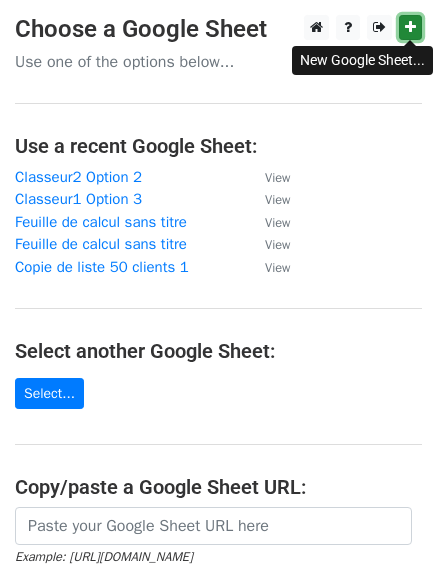 click at bounding box center [410, 27] 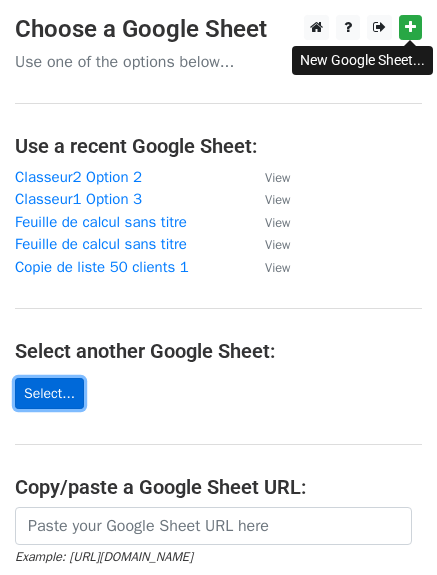 click on "Select..." at bounding box center (49, 393) 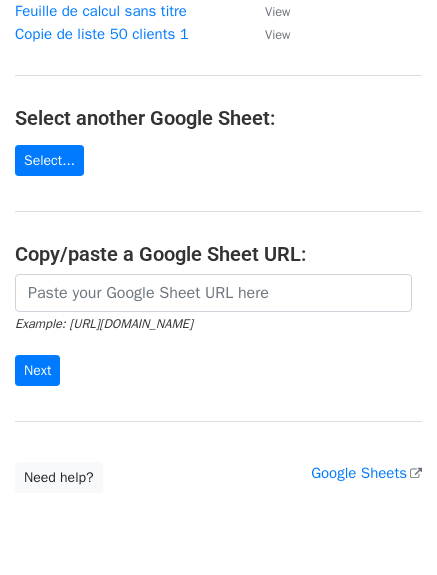 scroll, scrollTop: 306, scrollLeft: 0, axis: vertical 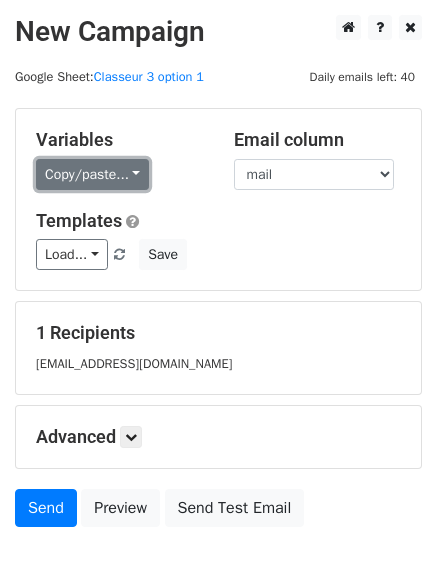 click on "Copy/paste..." at bounding box center (92, 174) 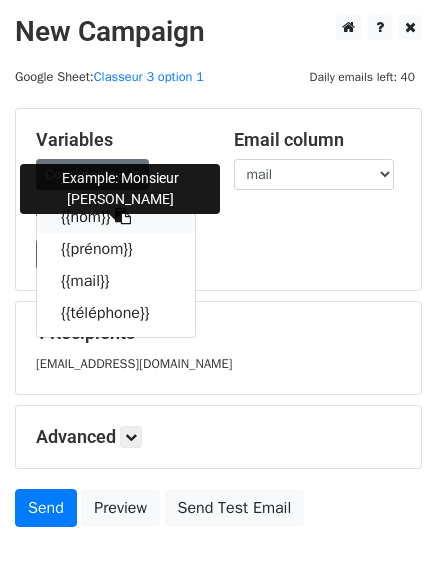 click on "{{nom}}" at bounding box center [116, 217] 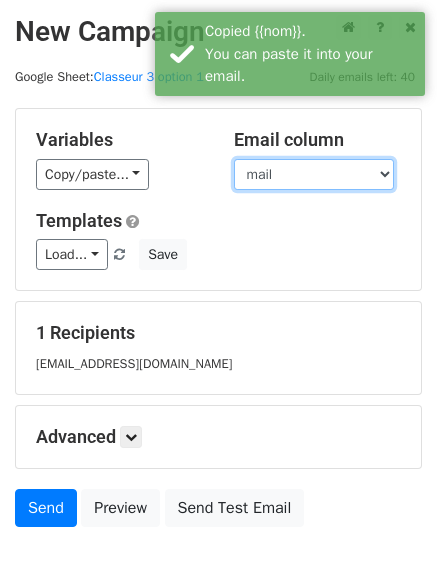 click on "nom
prénom
mail
téléphone" at bounding box center (314, 174) 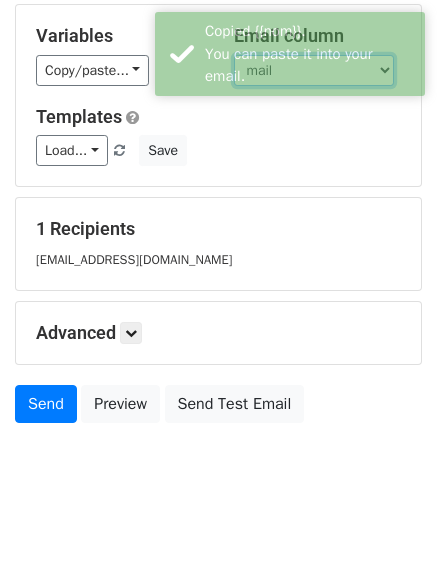 scroll, scrollTop: 118, scrollLeft: 0, axis: vertical 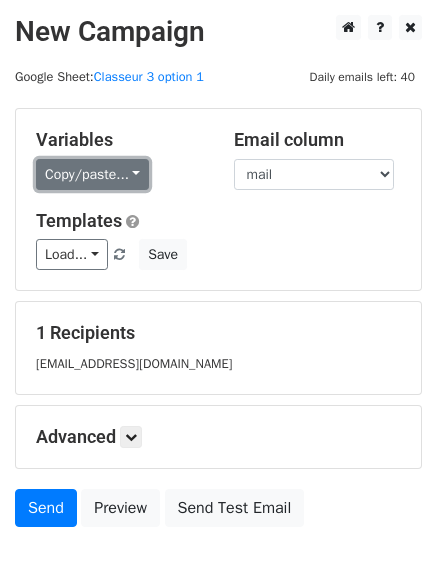 click on "Copy/paste..." at bounding box center [92, 174] 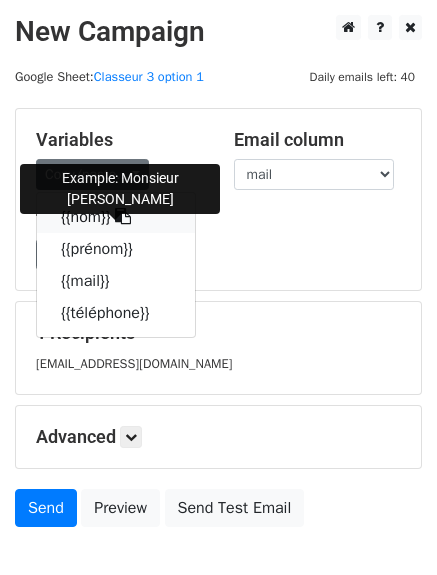 click on "{{nom}}" at bounding box center [116, 217] 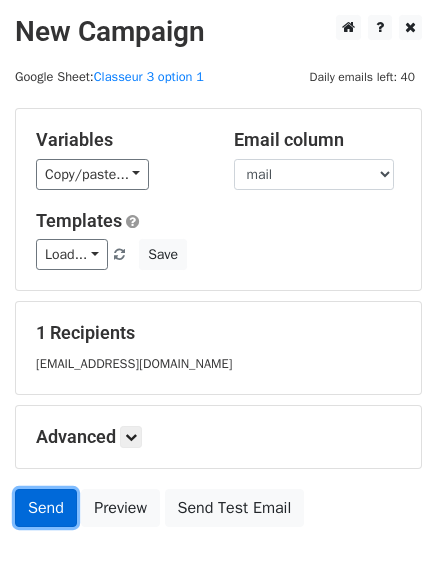 click on "Send" at bounding box center [46, 508] 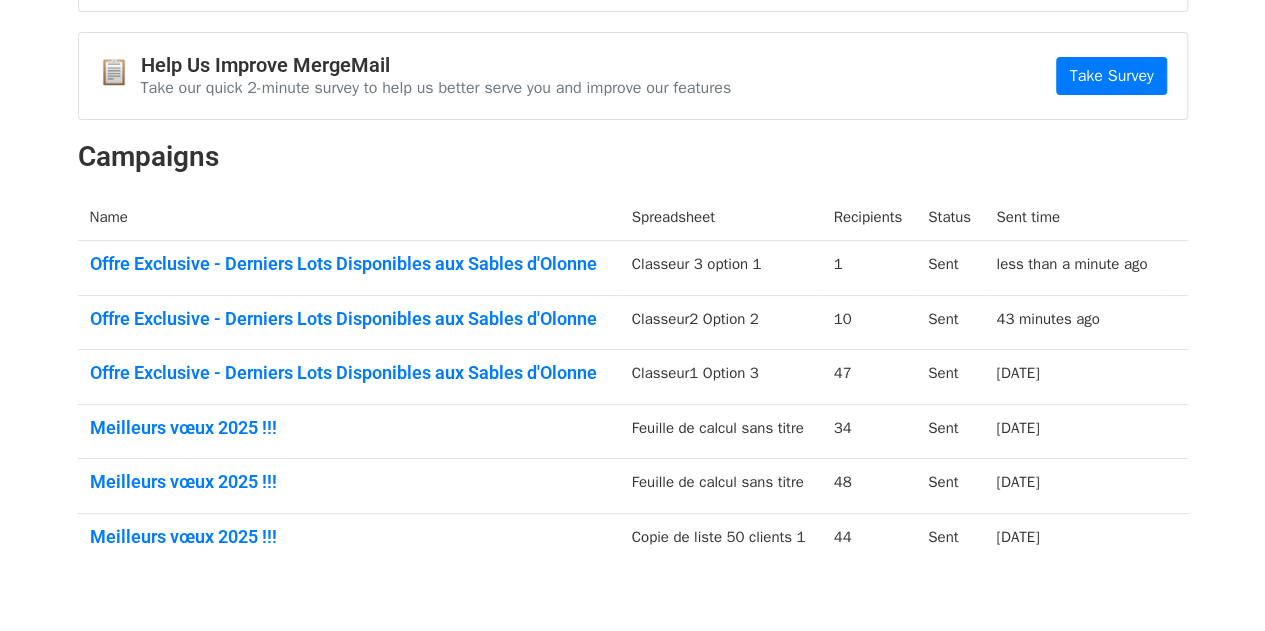 scroll, scrollTop: 170, scrollLeft: 0, axis: vertical 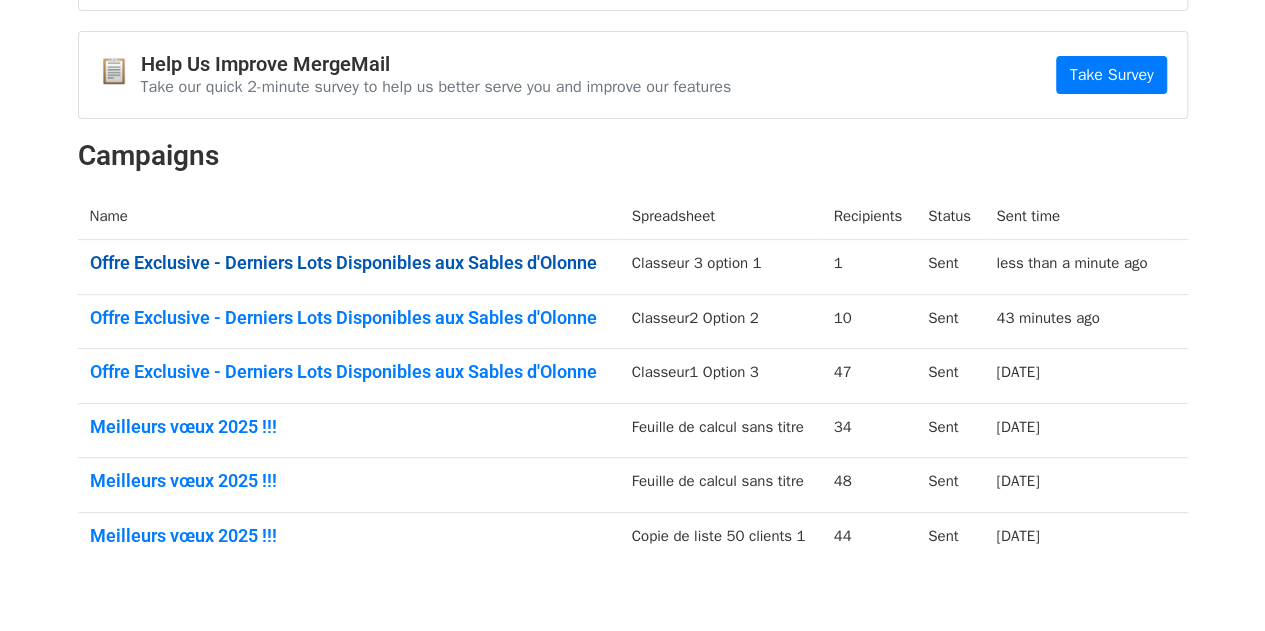 click on "Offre Exclusive - Derniers Lots Disponibles aux Sables d'Olonne" at bounding box center [349, 263] 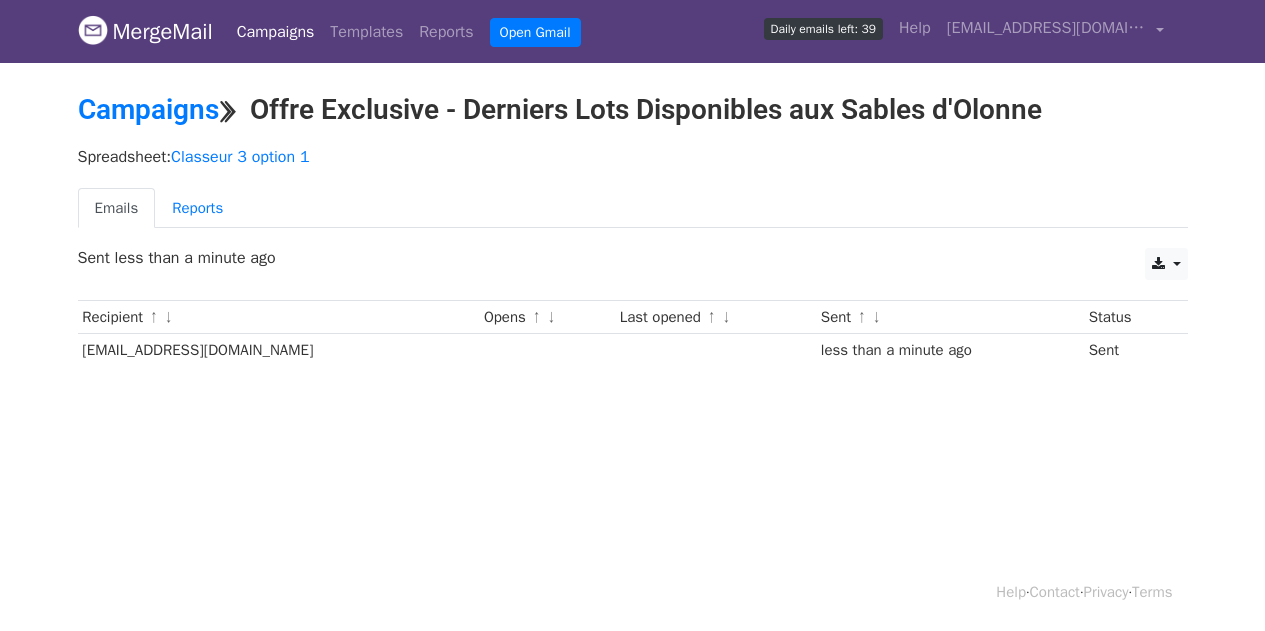 scroll, scrollTop: 0, scrollLeft: 0, axis: both 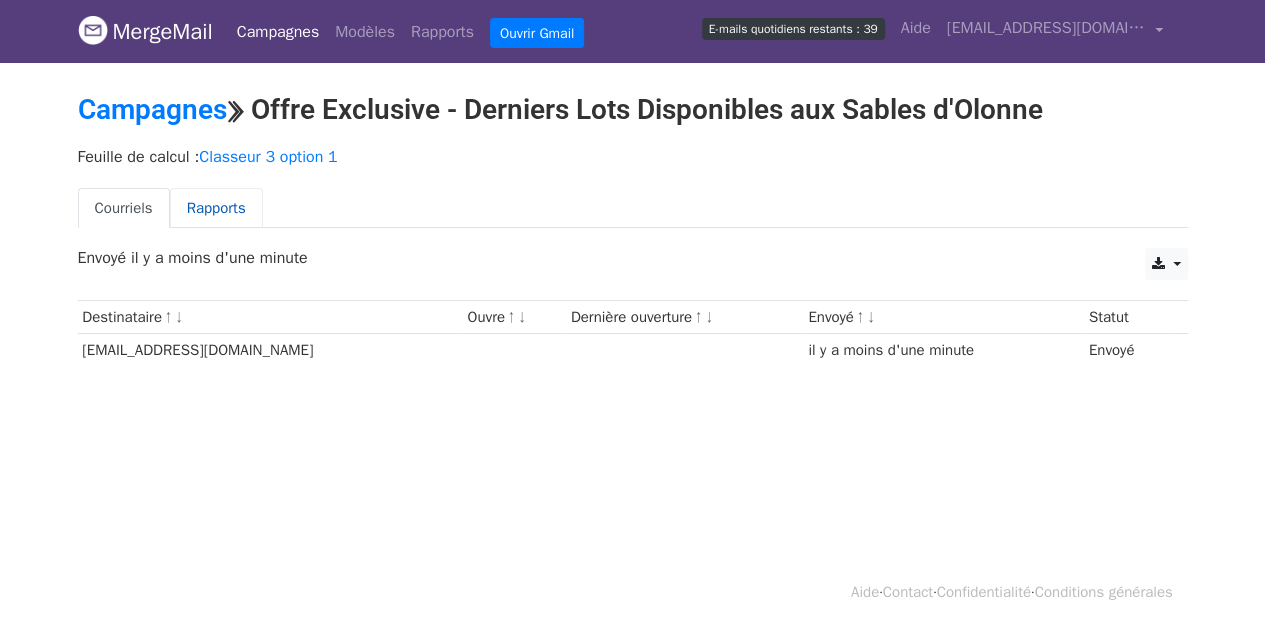 click on "Rapports" at bounding box center (216, 208) 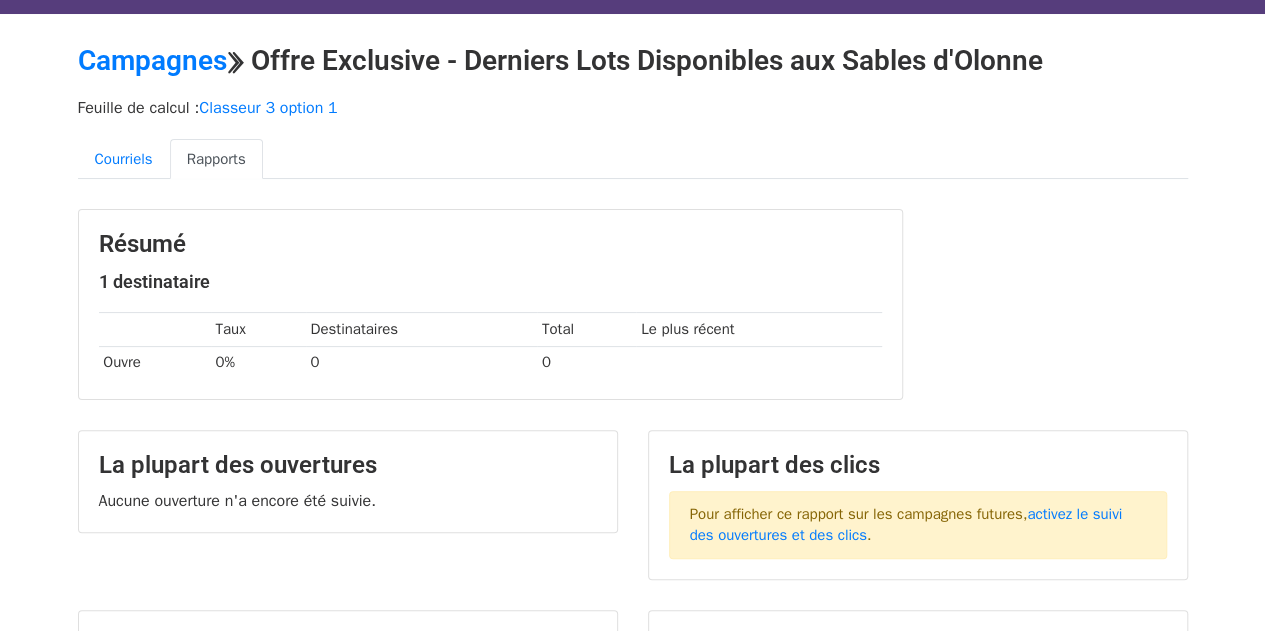 scroll, scrollTop: 0, scrollLeft: 0, axis: both 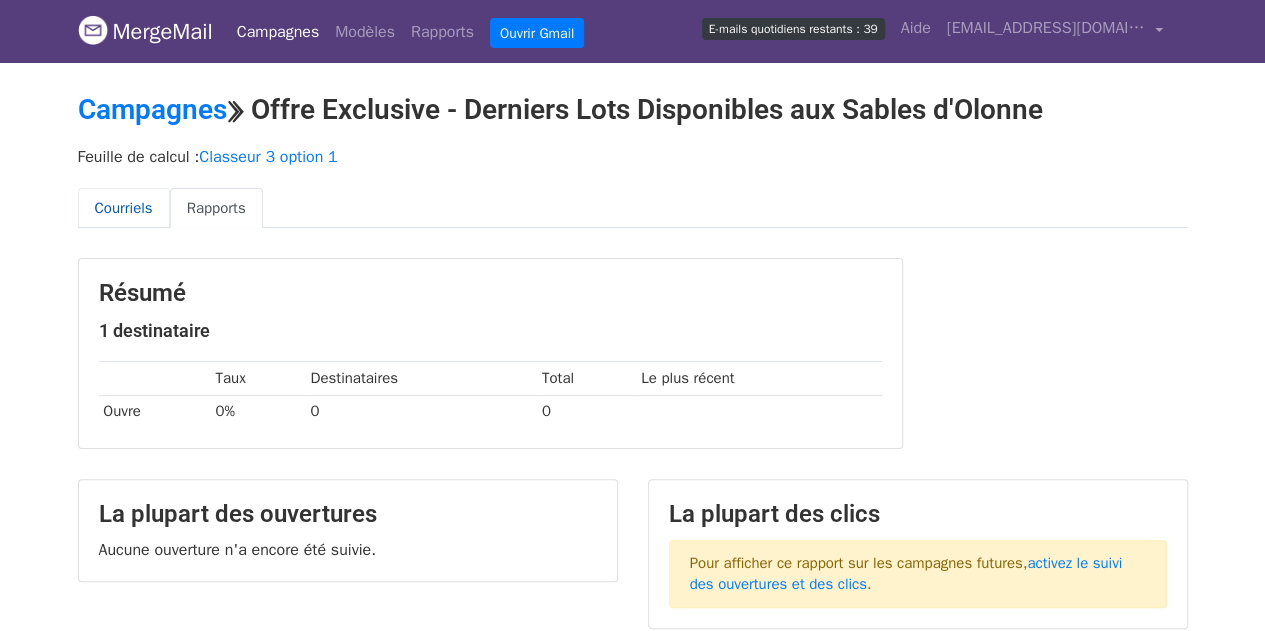 click on "Courriels" at bounding box center (124, 208) 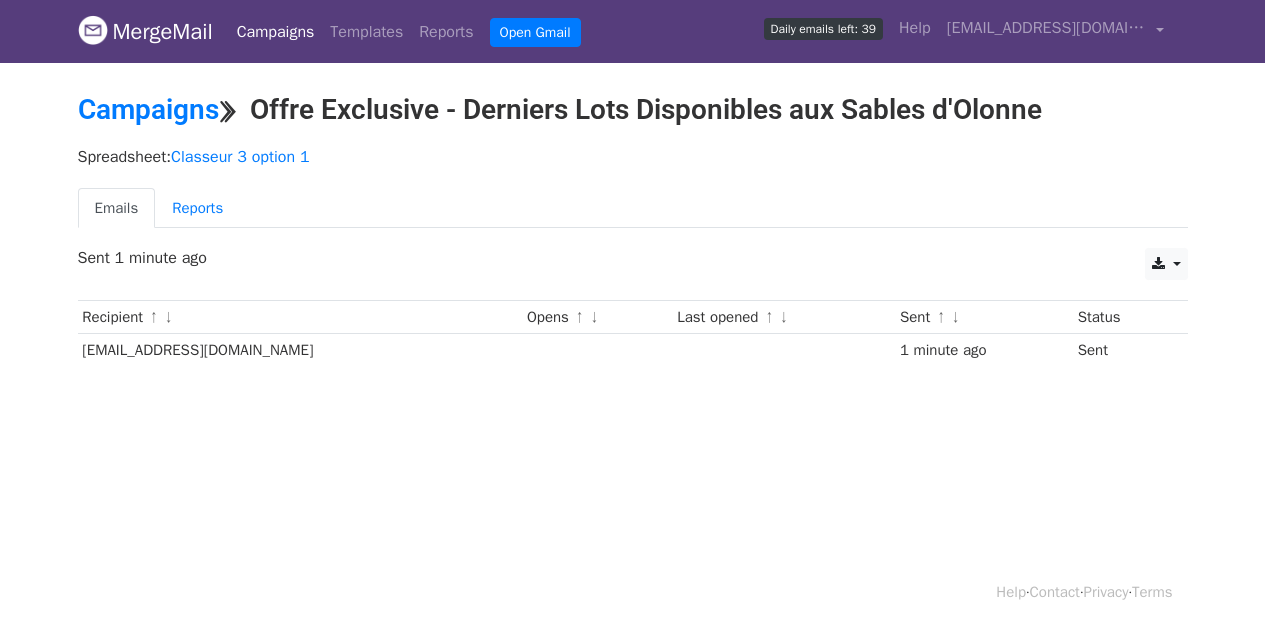 scroll, scrollTop: 0, scrollLeft: 0, axis: both 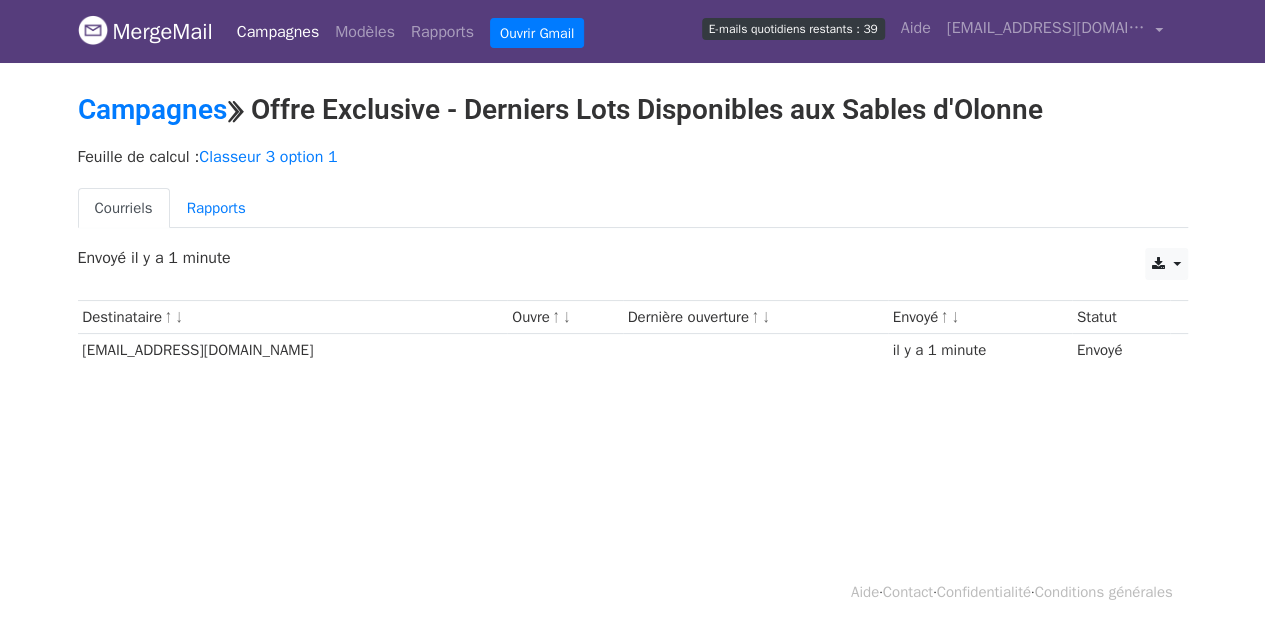 click on "Campagnes" at bounding box center (278, 32) 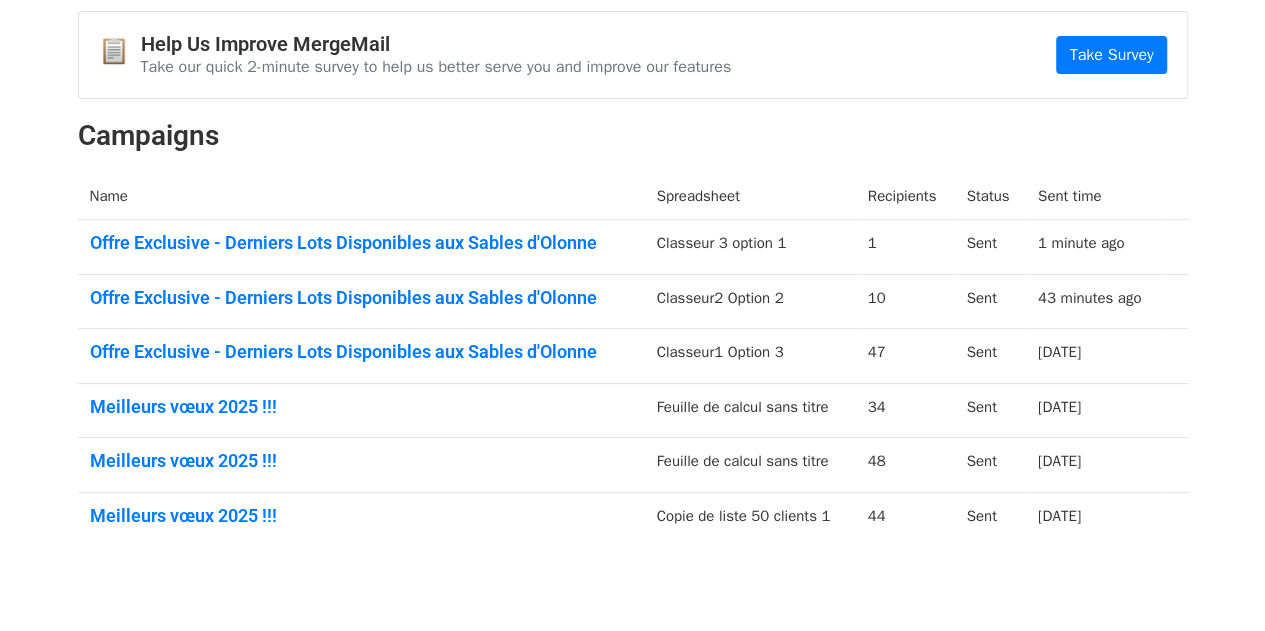 scroll, scrollTop: 203, scrollLeft: 0, axis: vertical 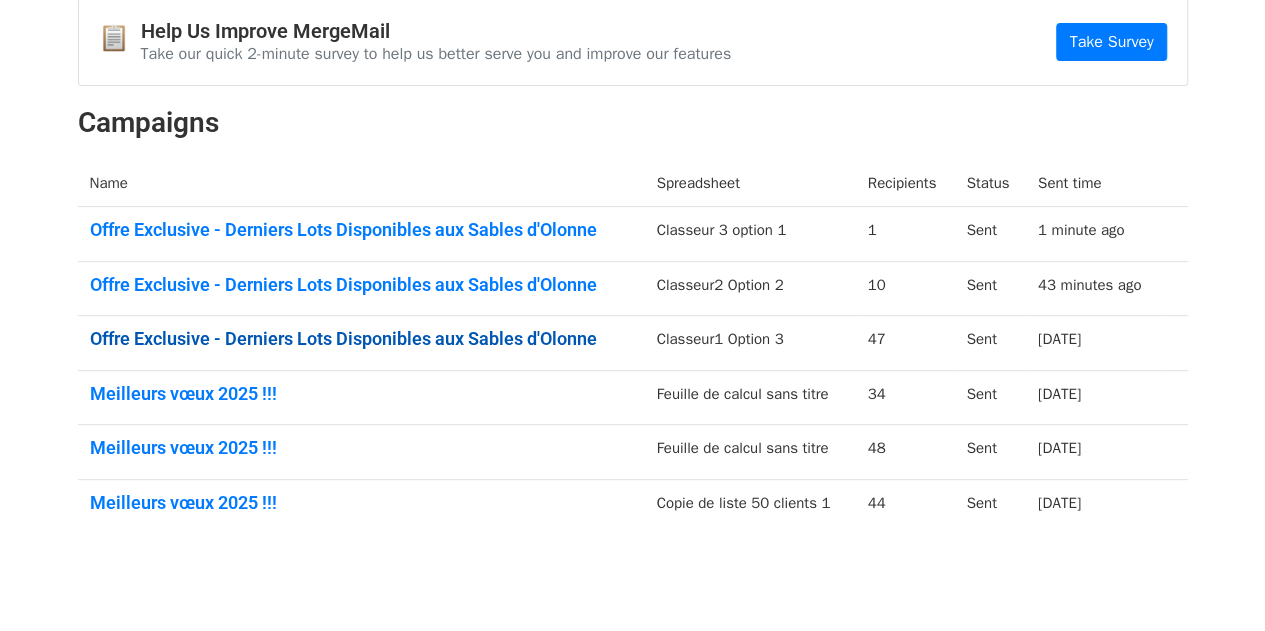 click on "Offre Exclusive - Derniers Lots Disponibles aux Sables d'Olonne" at bounding box center (361, 339) 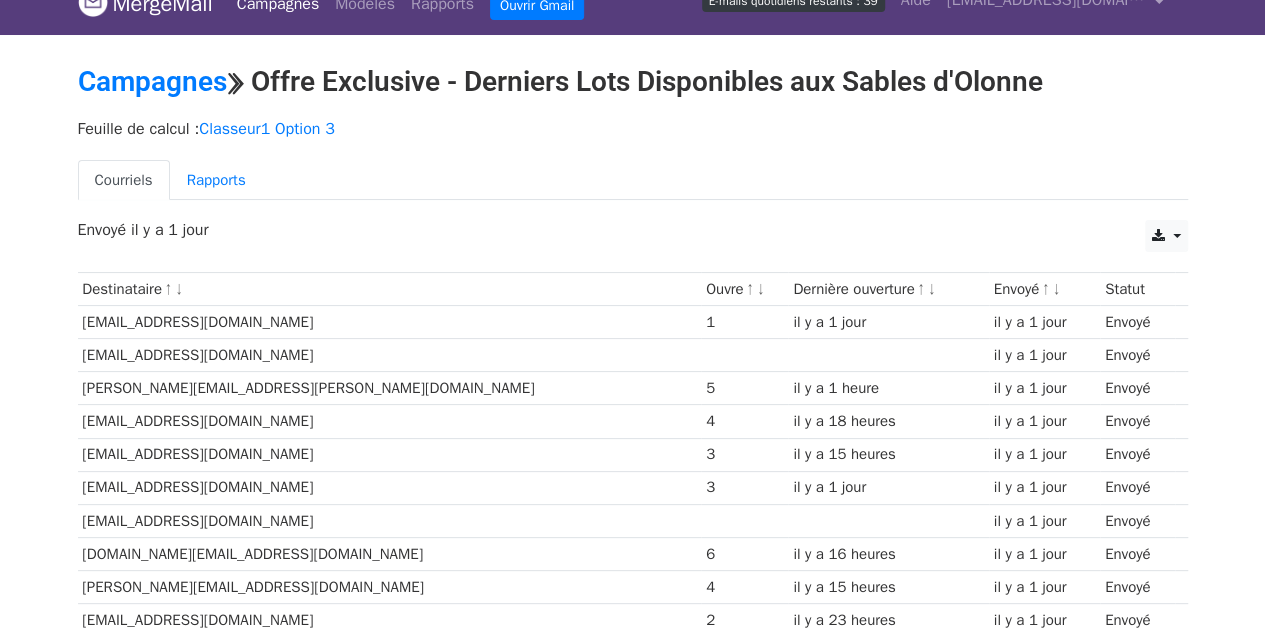 scroll, scrollTop: 0, scrollLeft: 0, axis: both 